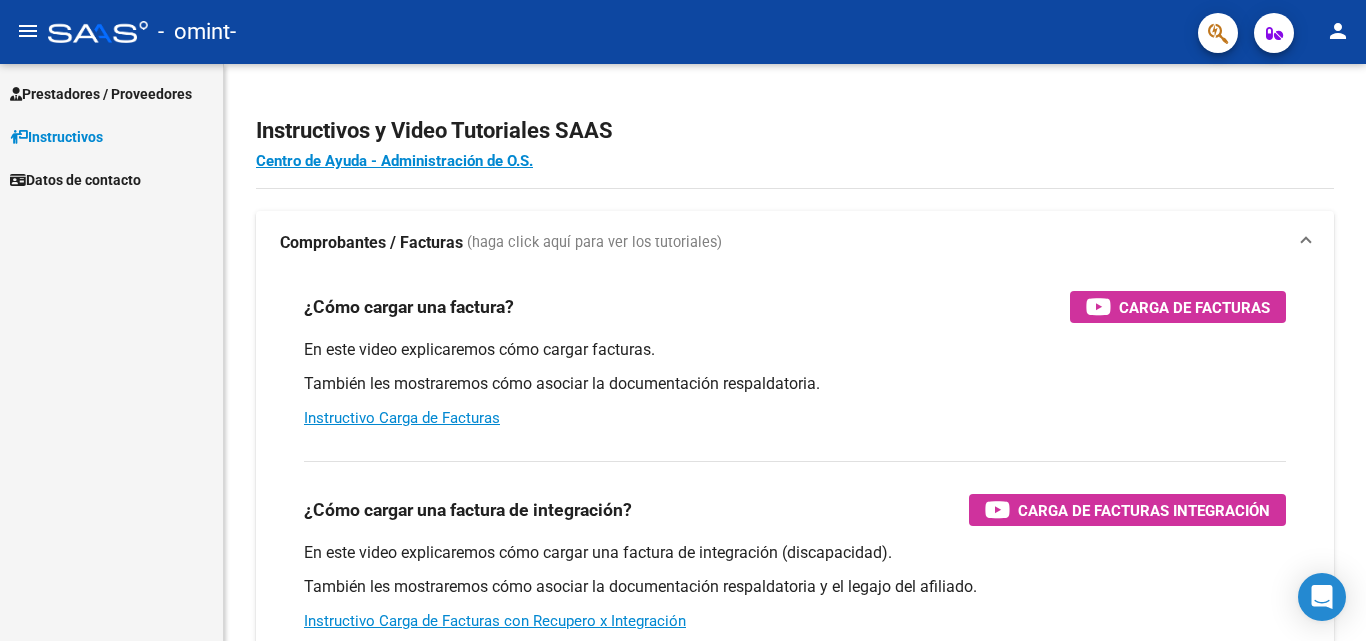 scroll, scrollTop: 0, scrollLeft: 0, axis: both 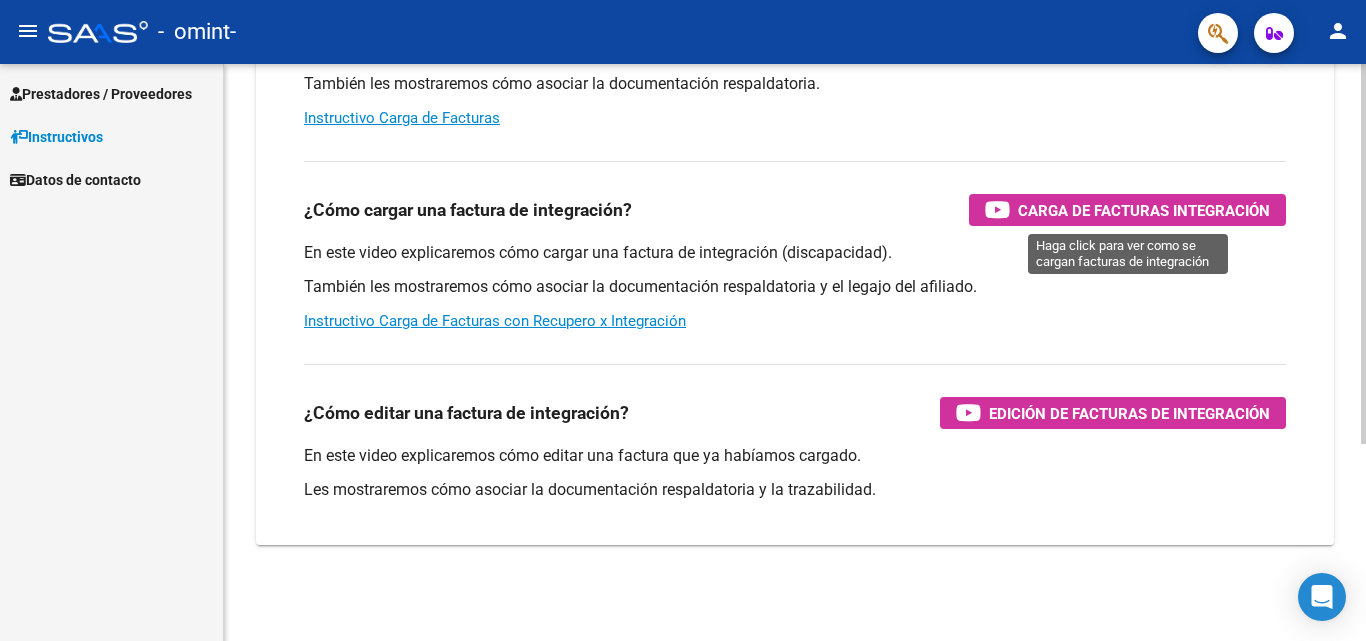 click on "Carga de Facturas Integración" at bounding box center [1144, 210] 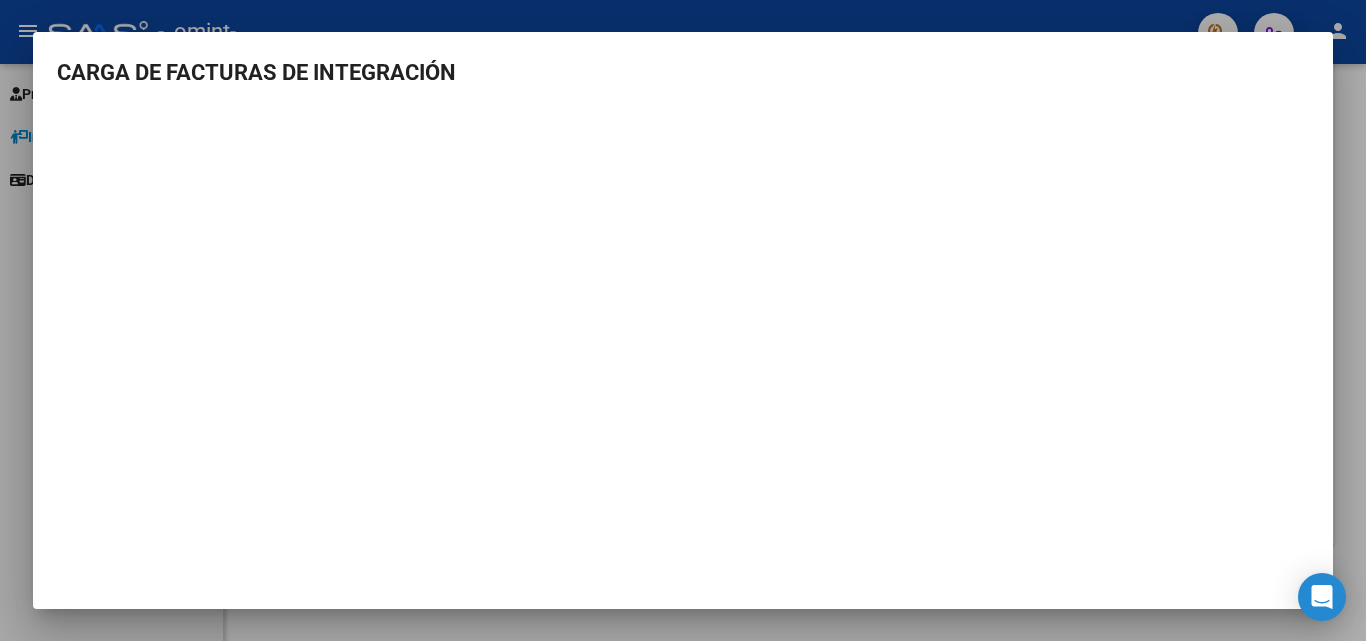 click at bounding box center [683, 320] 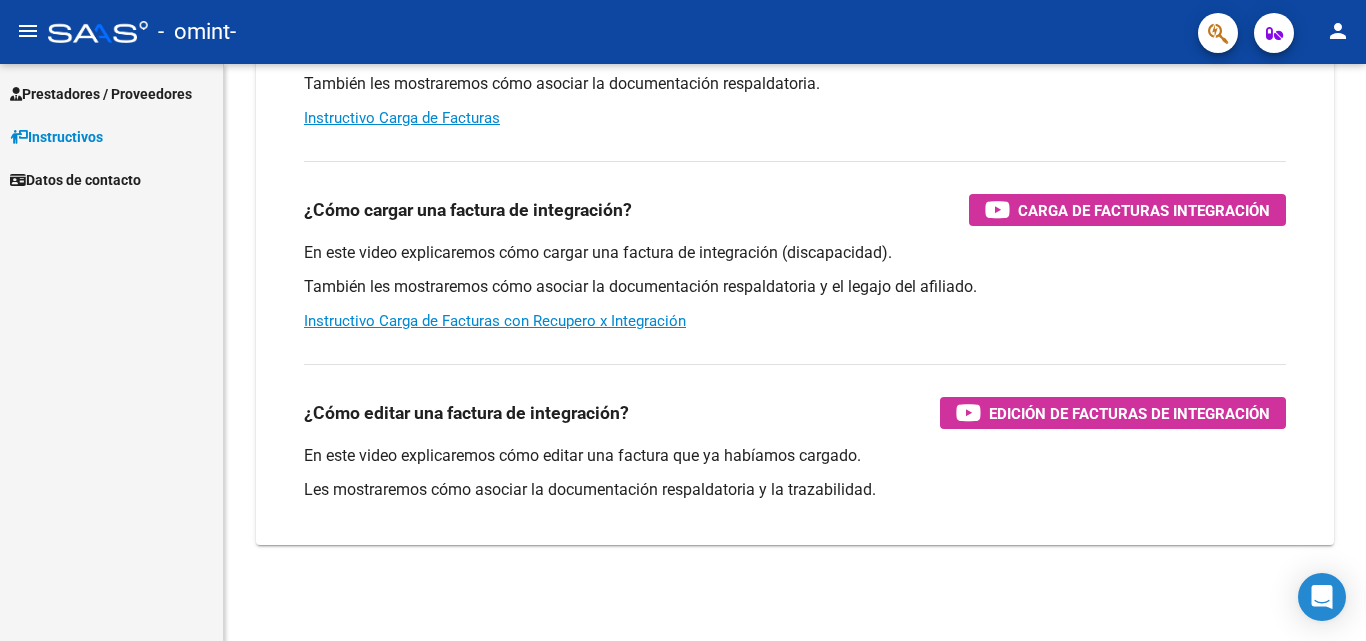 click on "Prestadores / Proveedores" at bounding box center [101, 94] 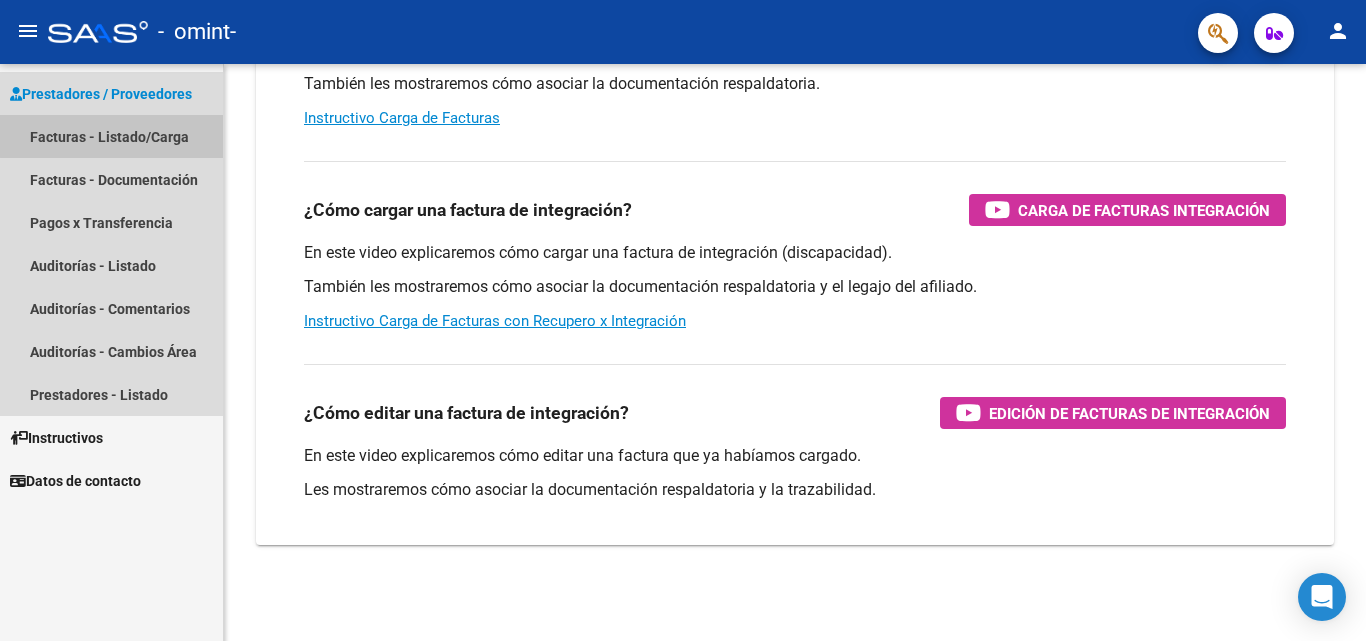 click on "Facturas - Listado/Carga" at bounding box center (111, 136) 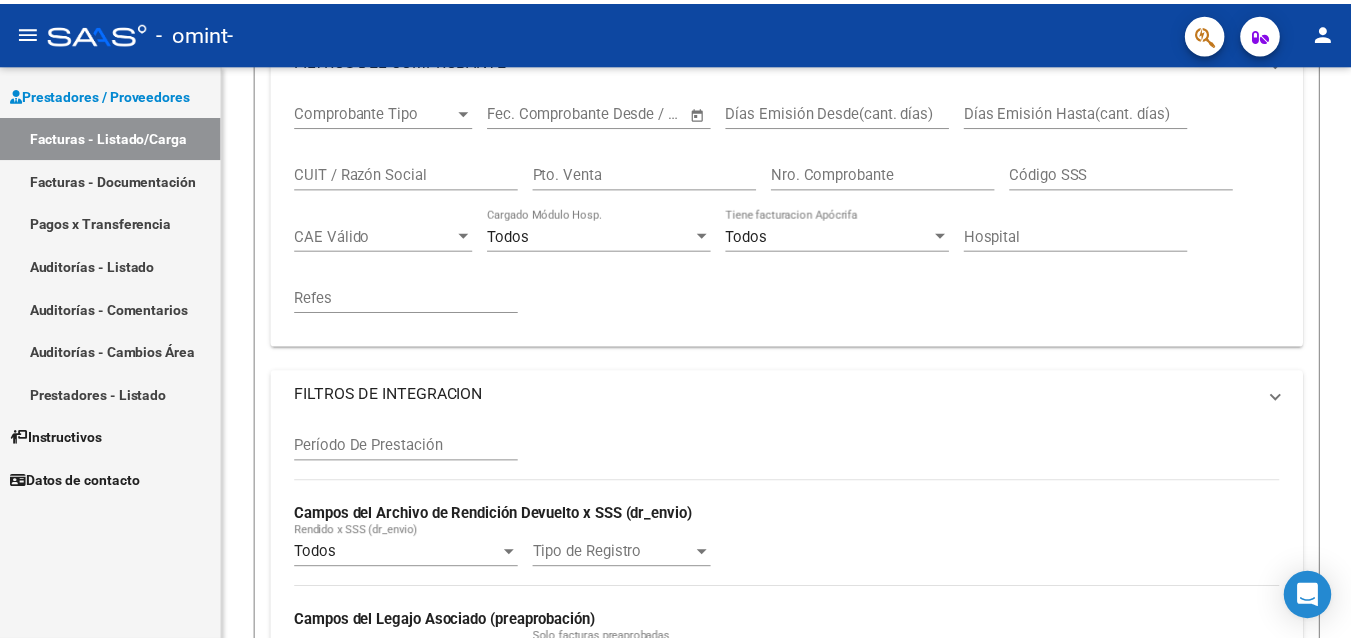 scroll, scrollTop: 0, scrollLeft: 0, axis: both 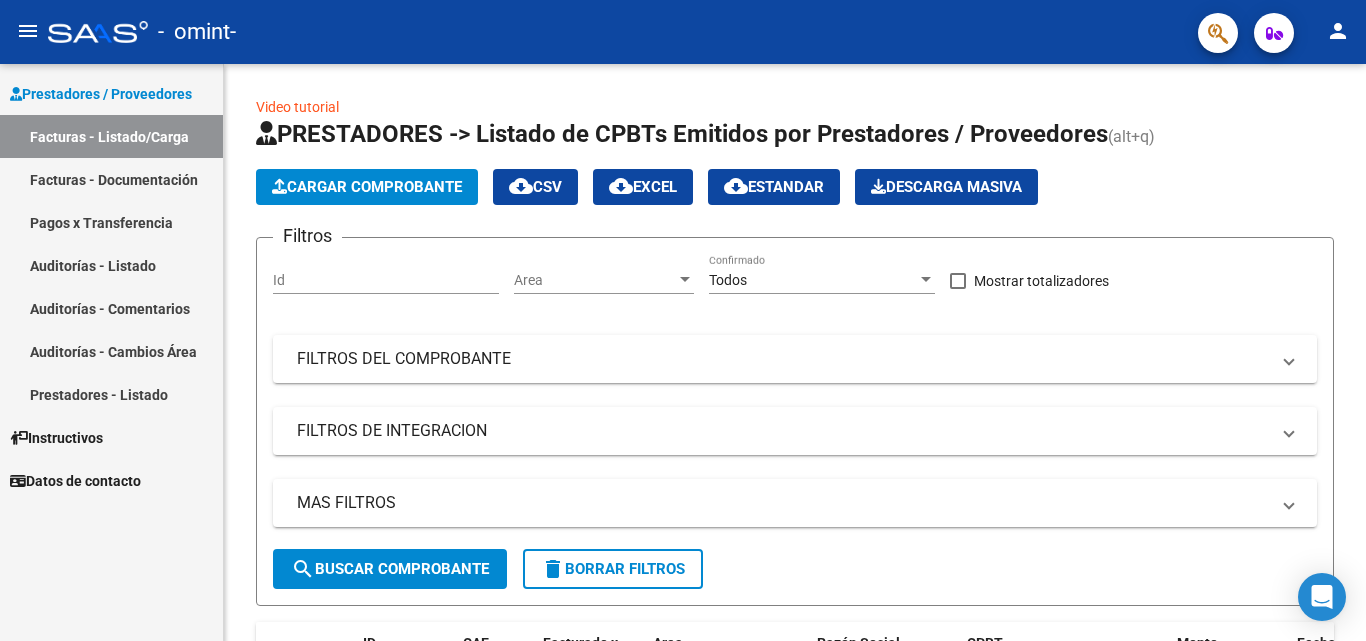 drag, startPoint x: 806, startPoint y: 42, endPoint x: 855, endPoint y: 14, distance: 56.435802 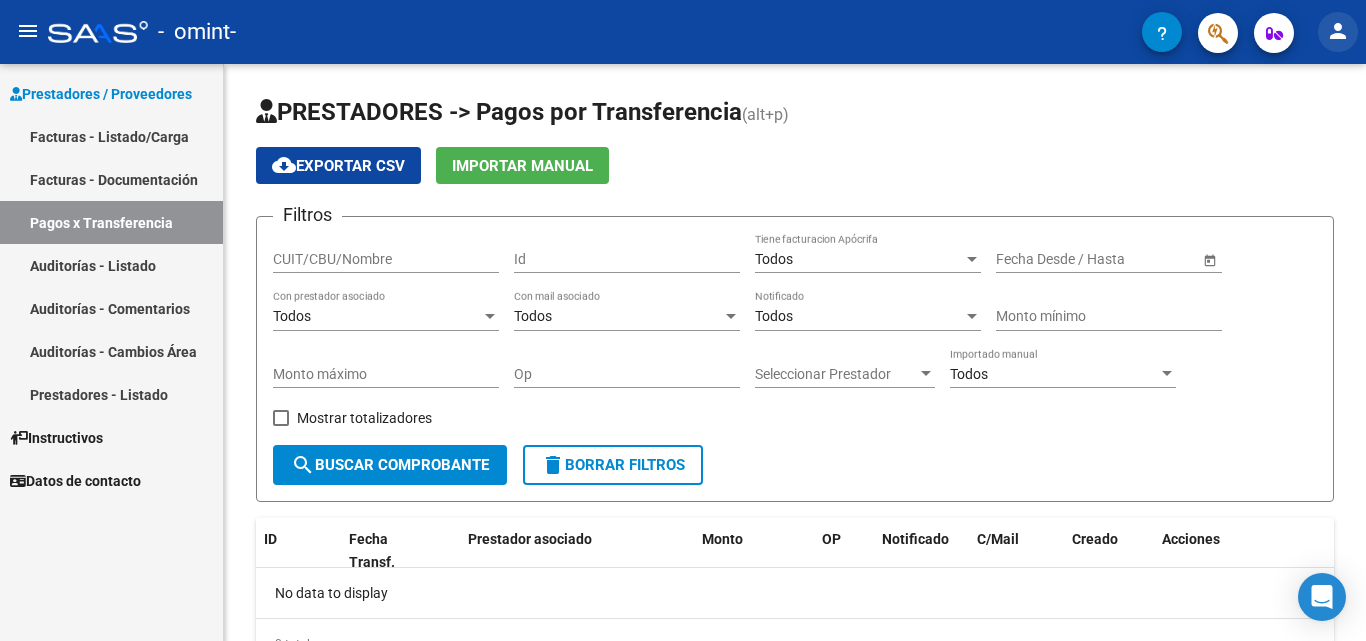 click on "person" 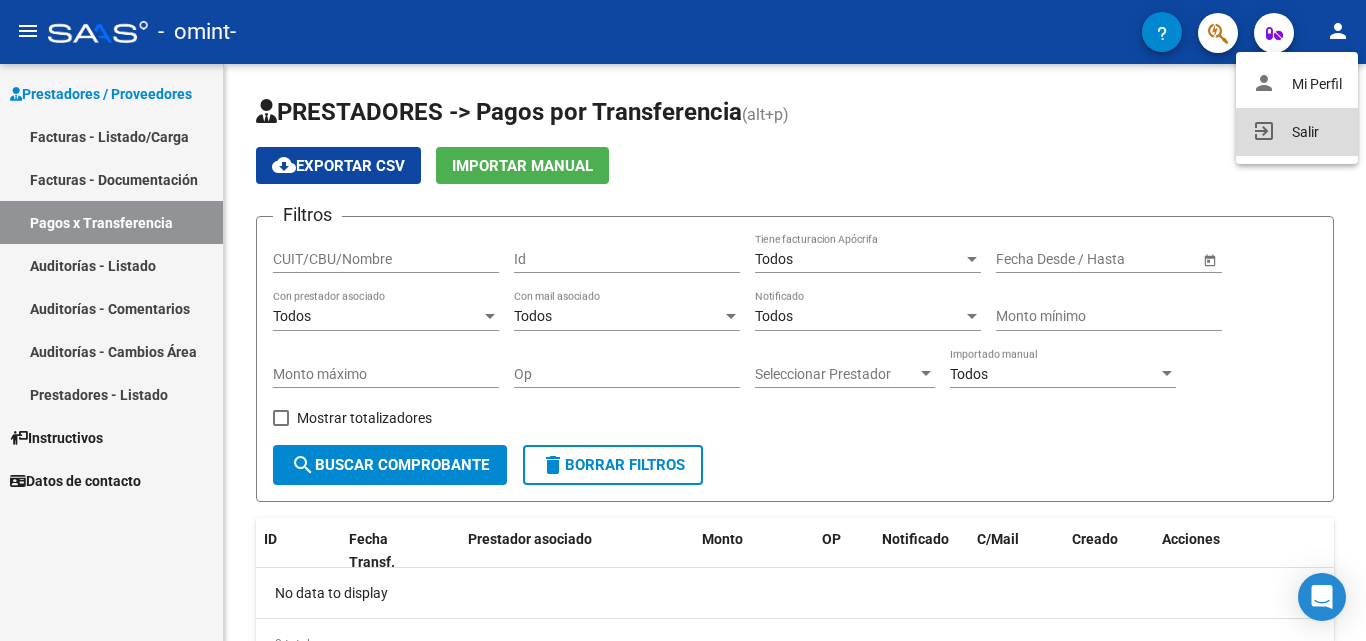 click on "exit_to_app  Salir" at bounding box center [1297, 132] 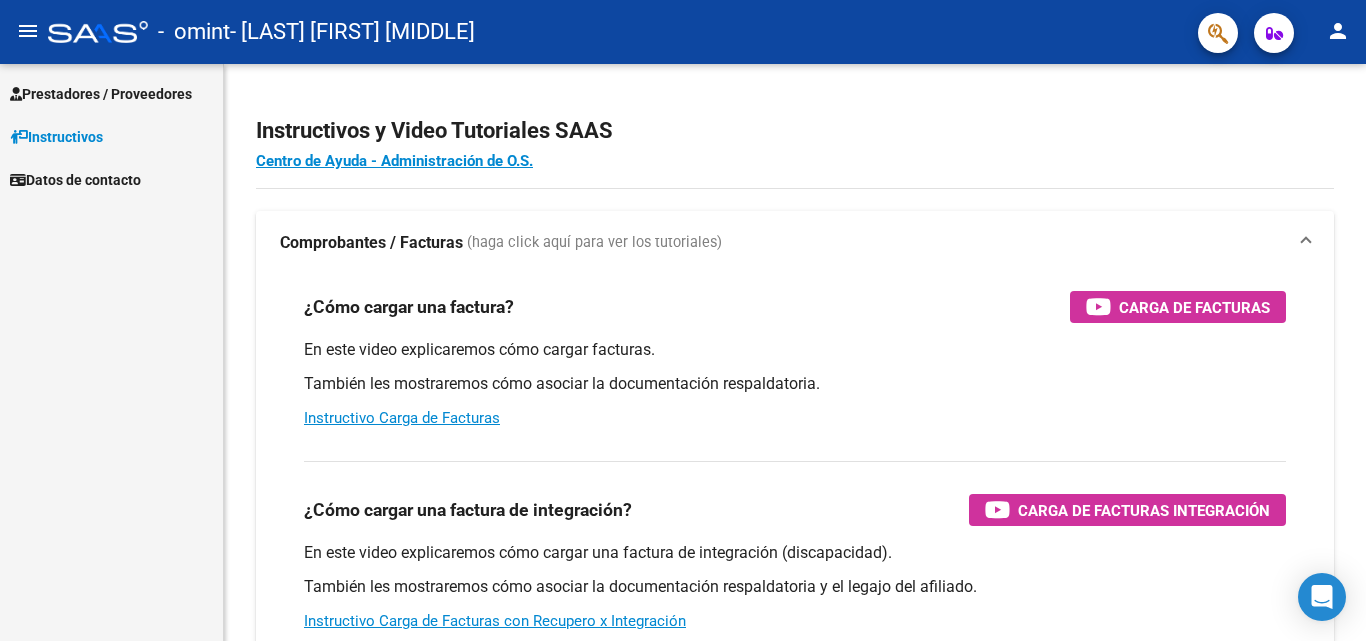 scroll, scrollTop: 0, scrollLeft: 0, axis: both 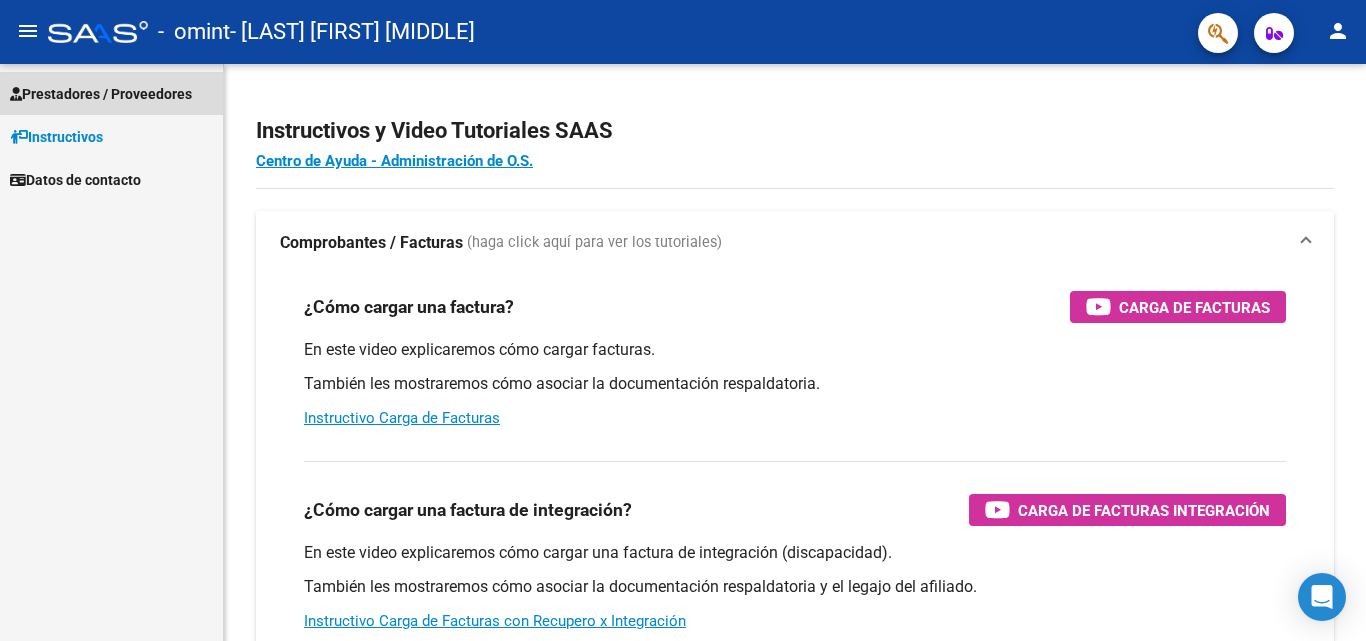 click on "Prestadores / Proveedores" at bounding box center (101, 94) 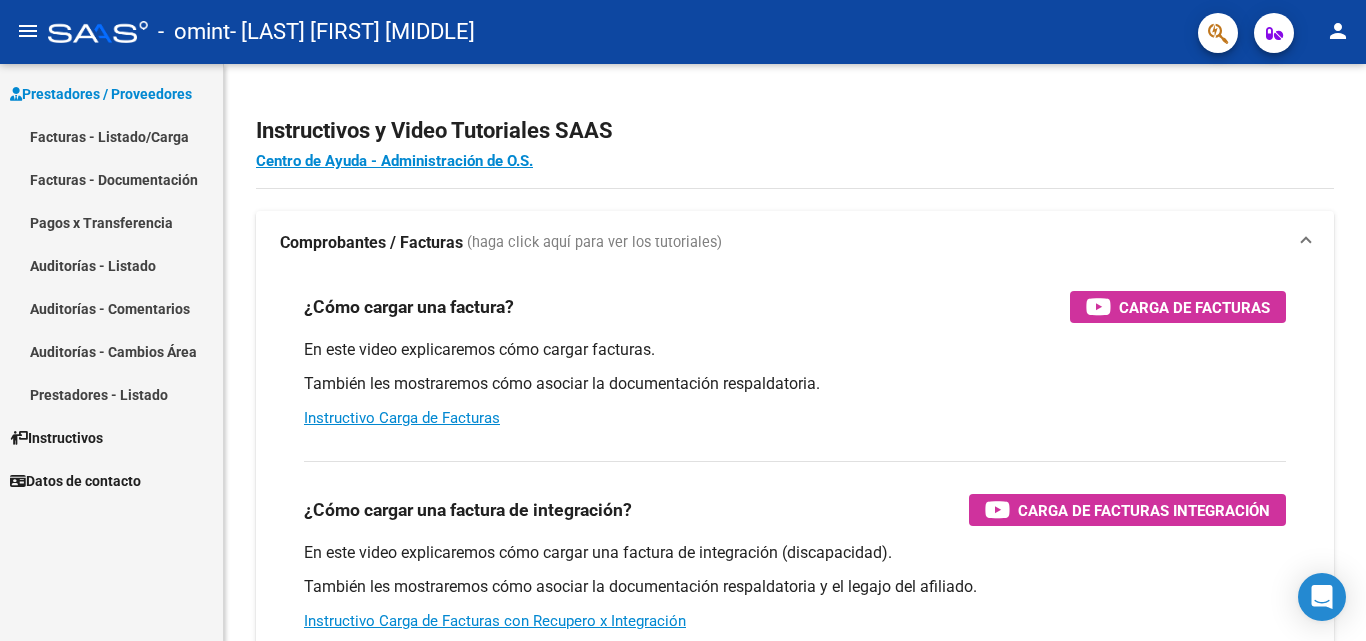 click on "Facturas - Listado/Carga" at bounding box center [111, 136] 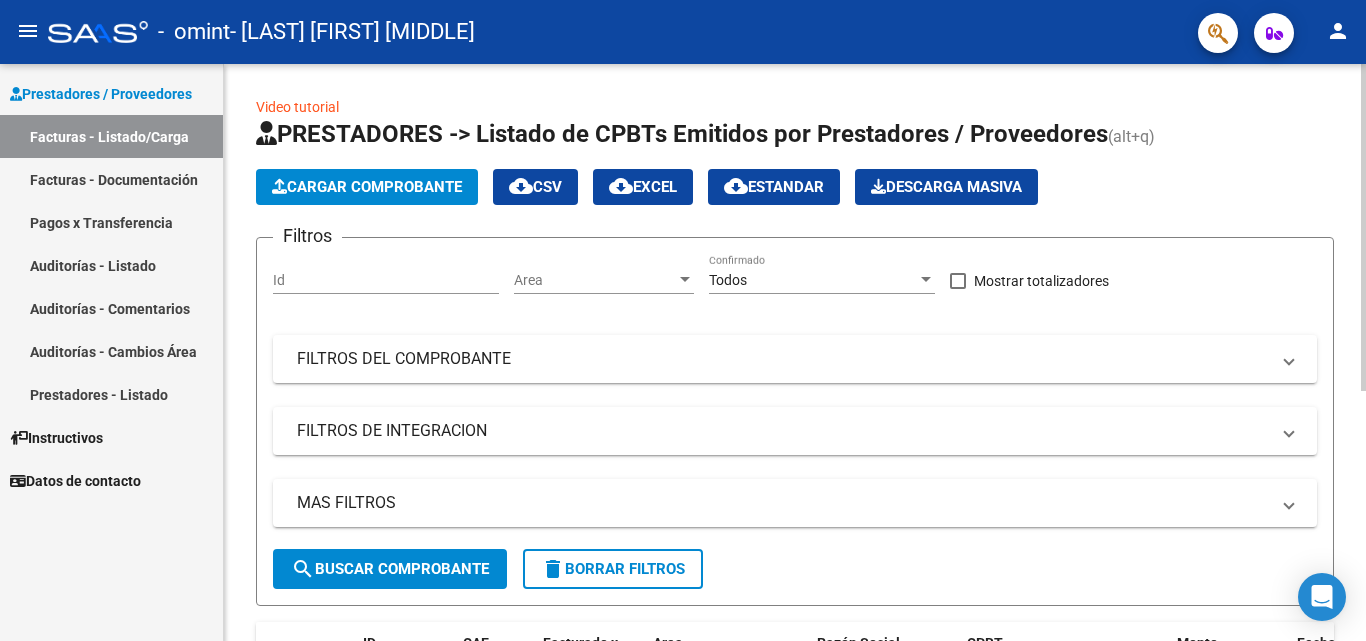 click on "Cargar Comprobante" 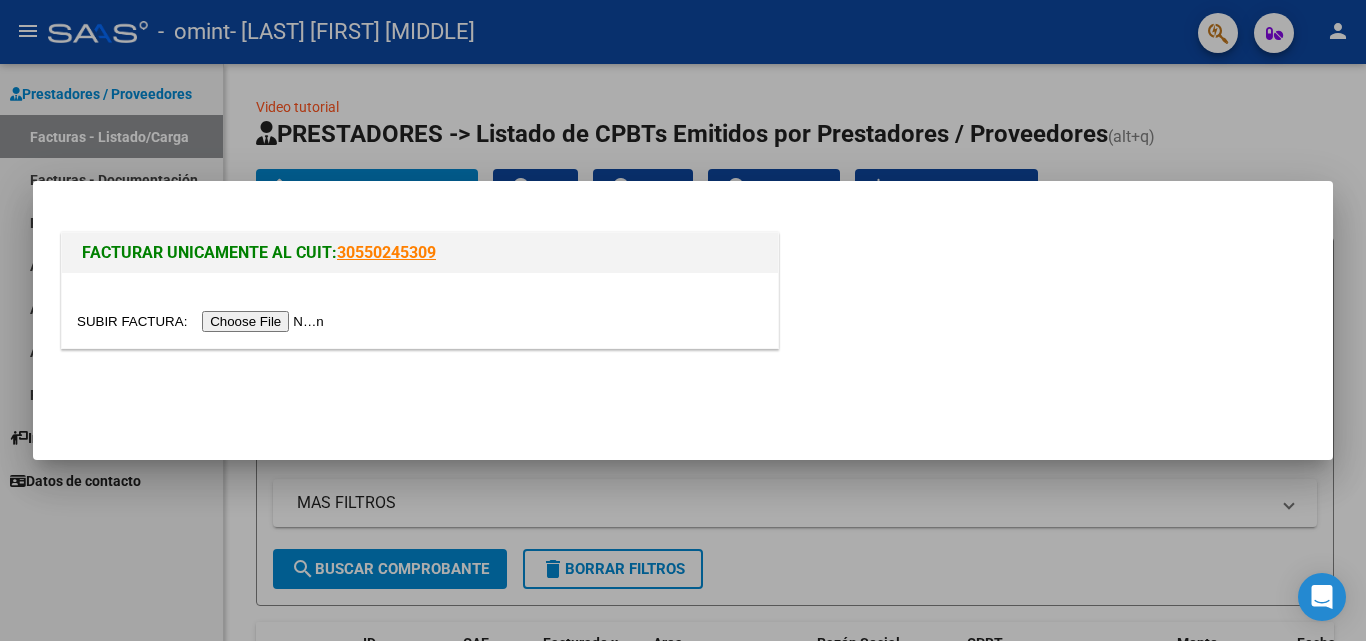 click at bounding box center [203, 321] 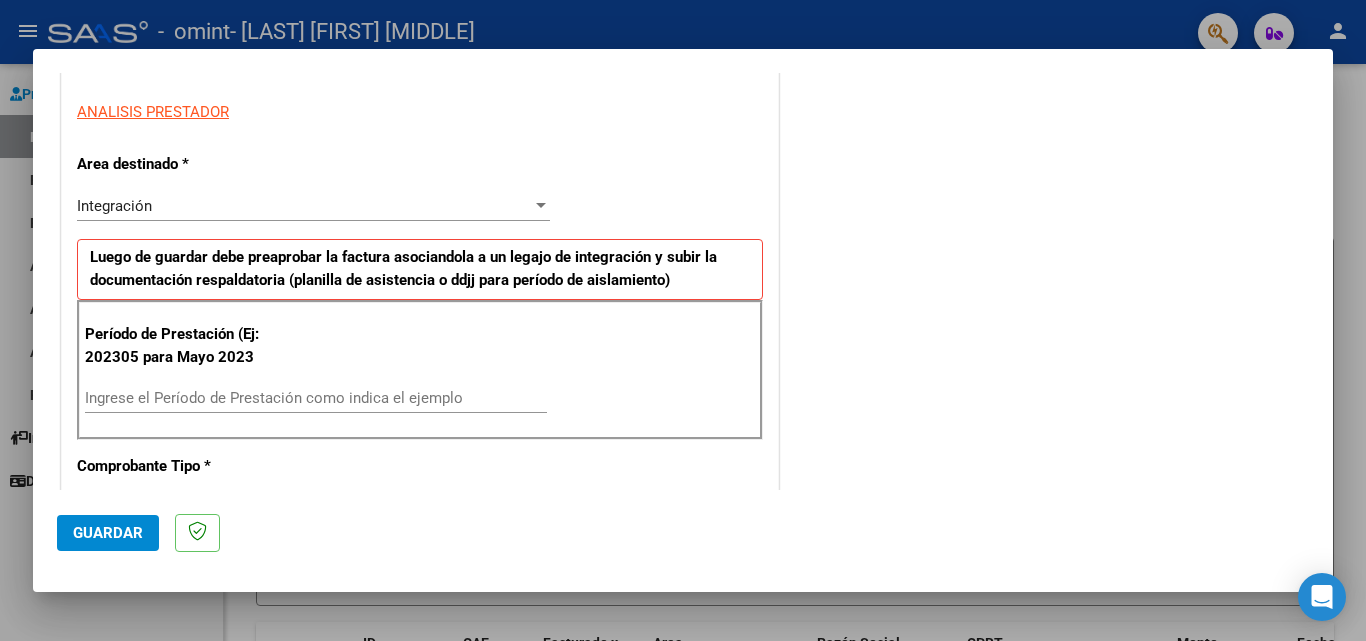 scroll, scrollTop: 400, scrollLeft: 0, axis: vertical 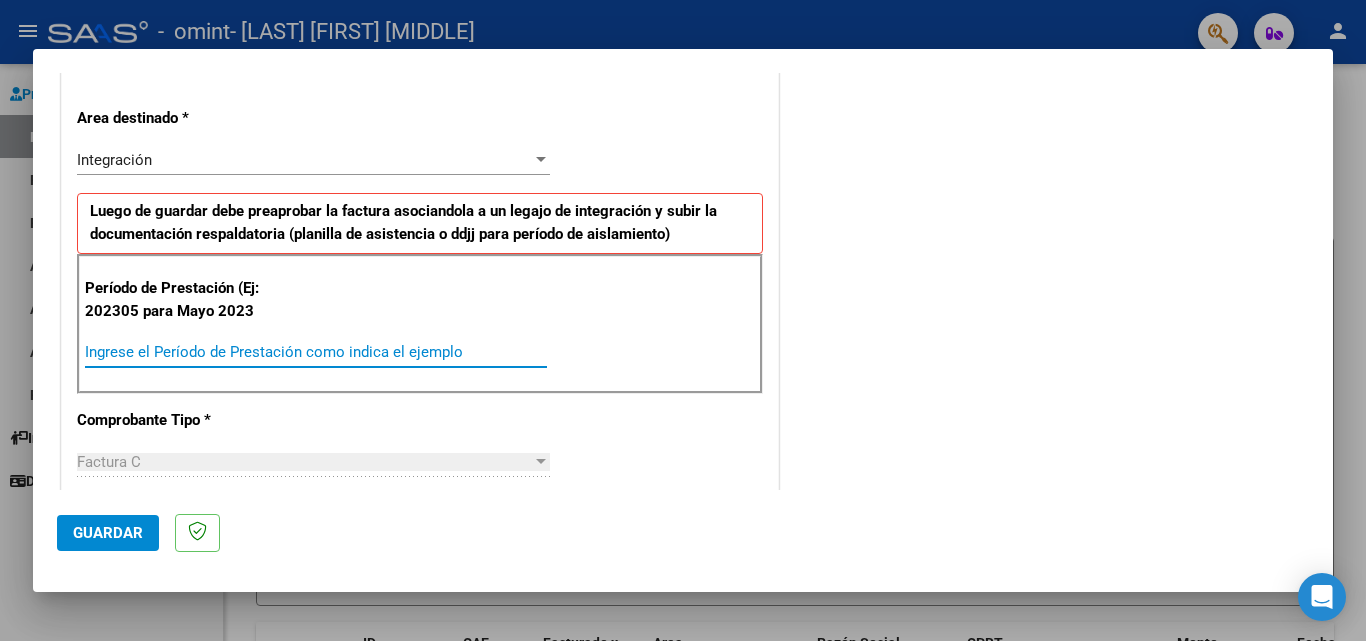 click on "Ingrese el Período de Prestación como indica el ejemplo" at bounding box center (316, 352) 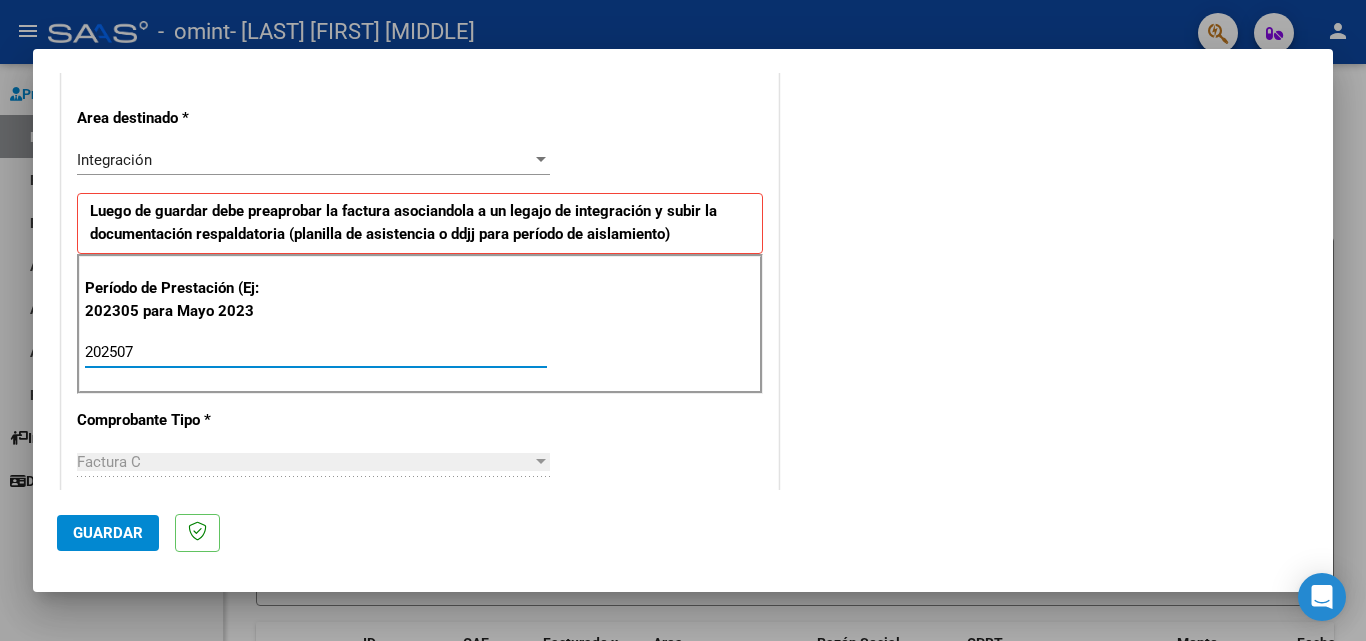 scroll, scrollTop: 500, scrollLeft: 0, axis: vertical 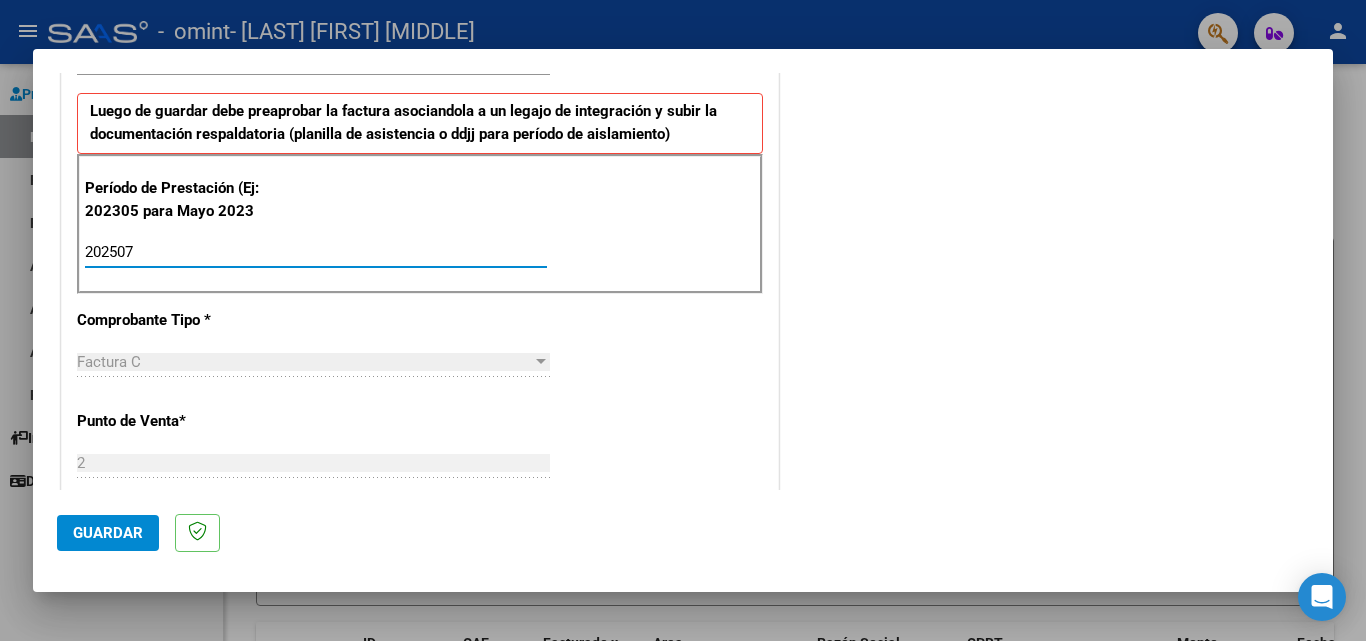 type on "202507" 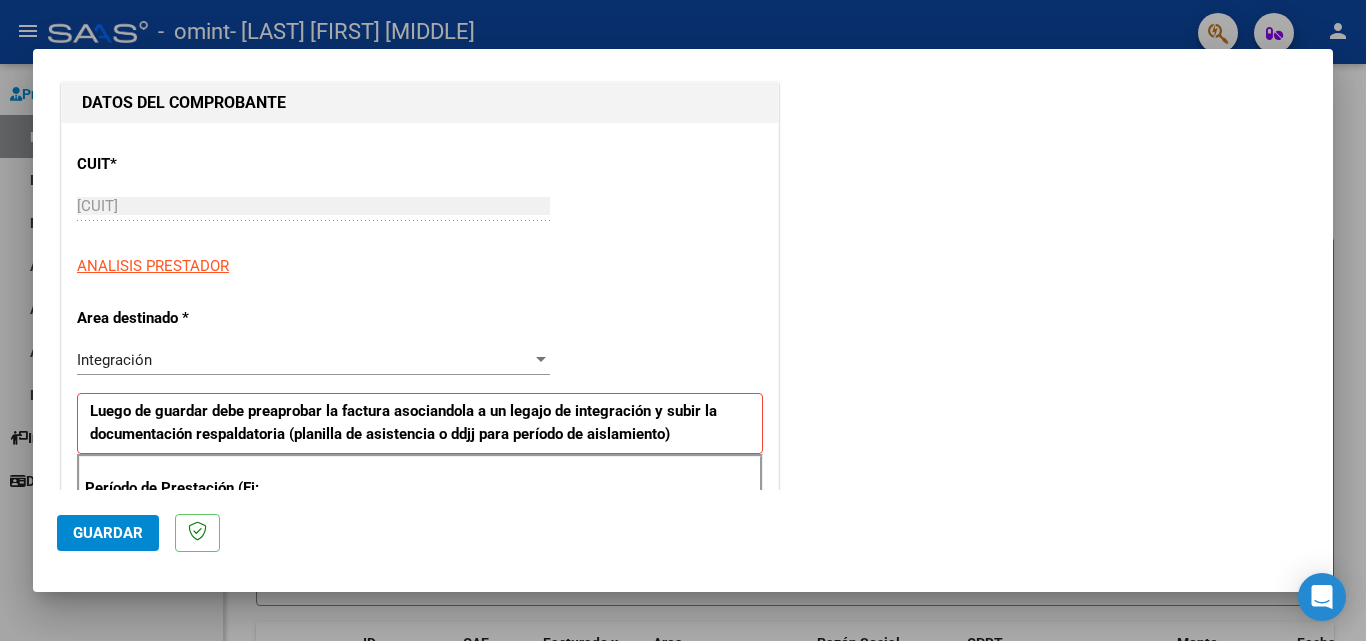 scroll, scrollTop: 0, scrollLeft: 0, axis: both 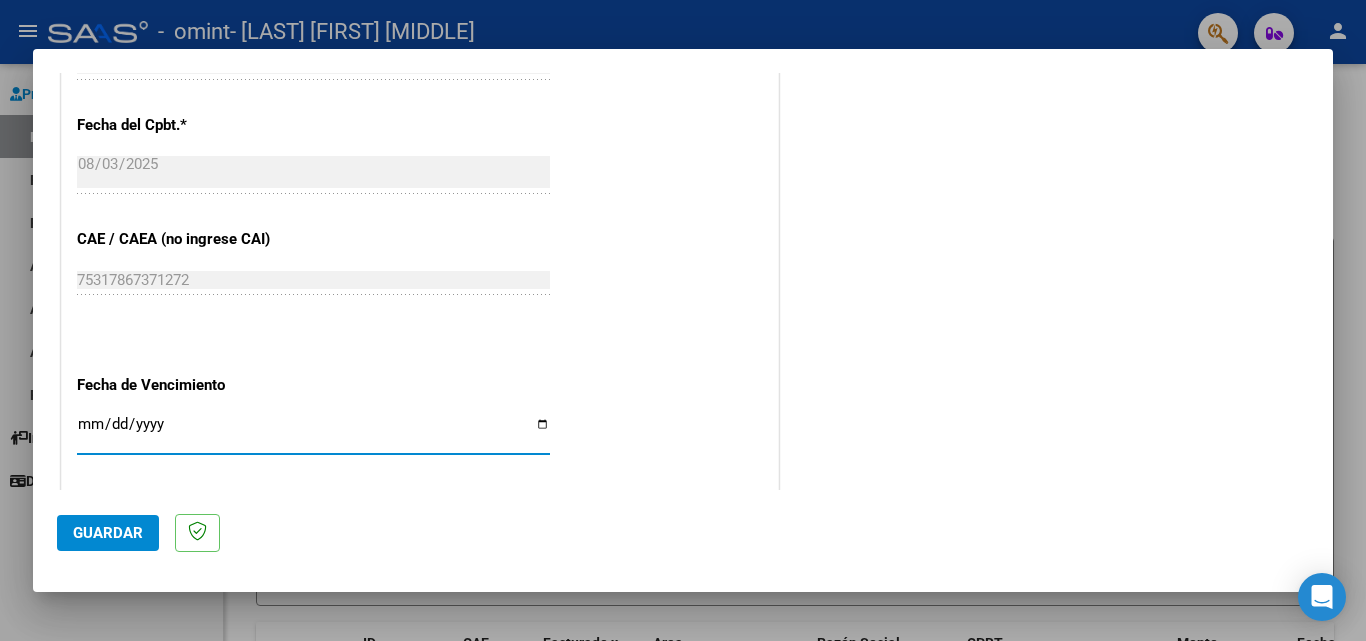 click on "Ingresar la fecha" at bounding box center [313, 432] 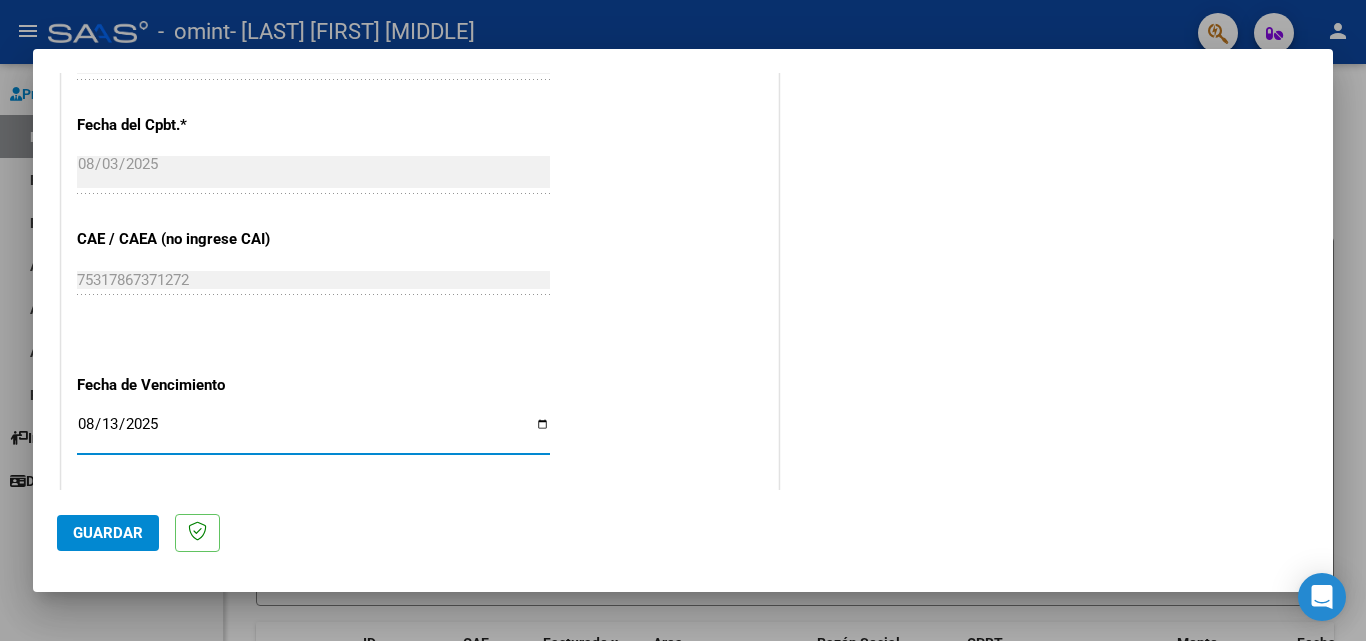 type on "2025-08-13" 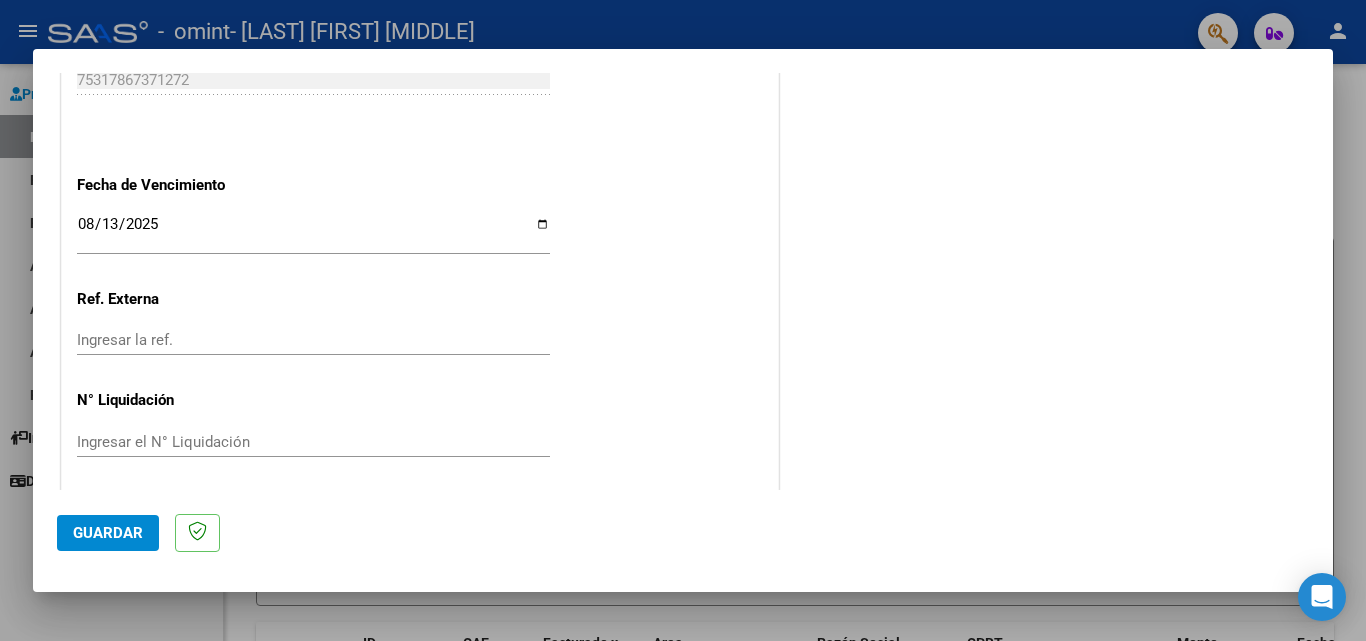 scroll, scrollTop: 1305, scrollLeft: 0, axis: vertical 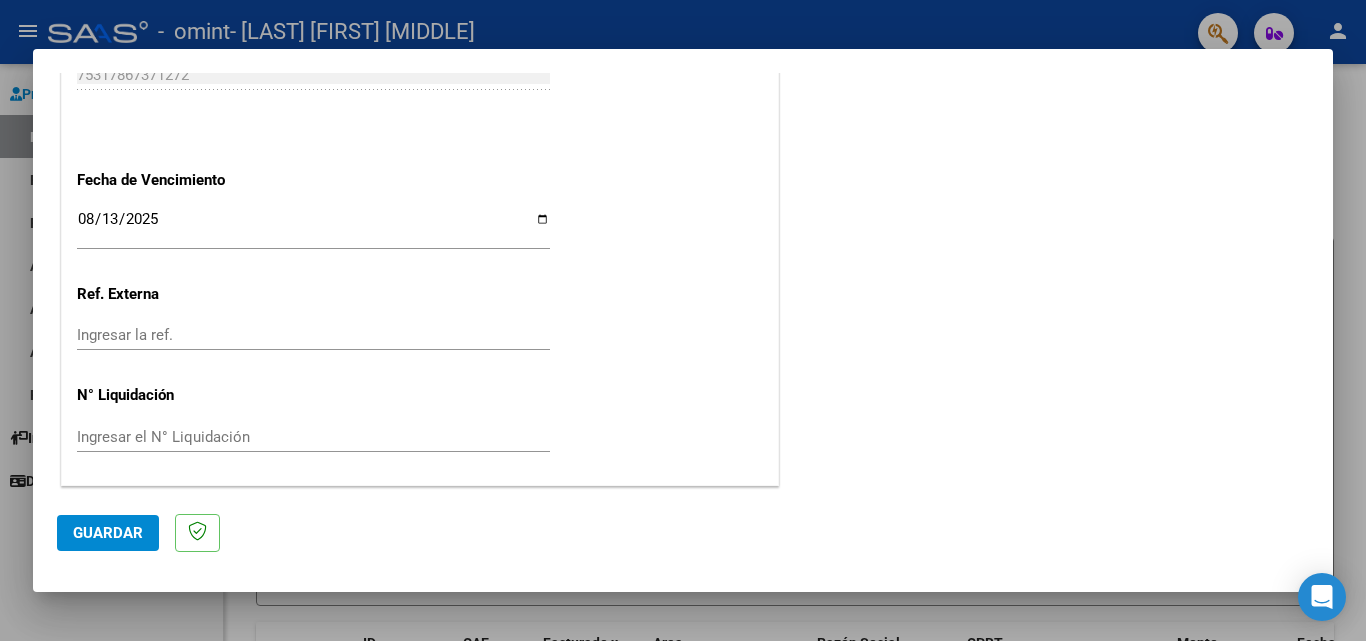 click on "Guardar" 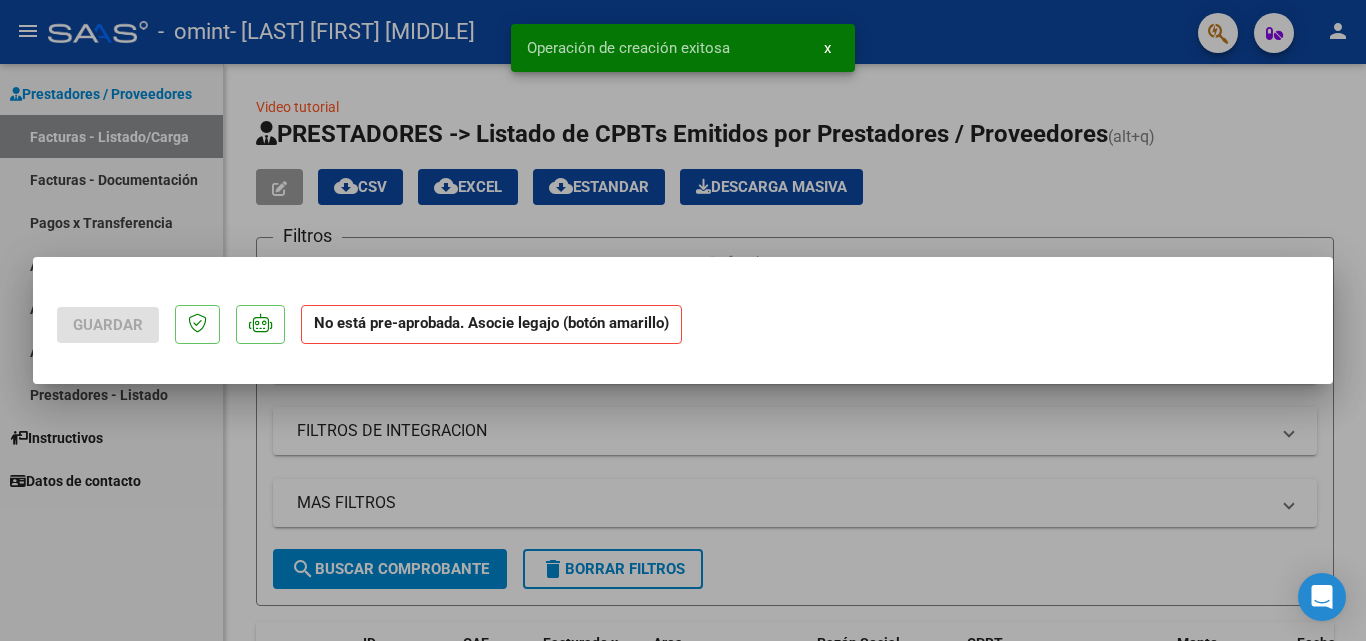 scroll, scrollTop: 0, scrollLeft: 0, axis: both 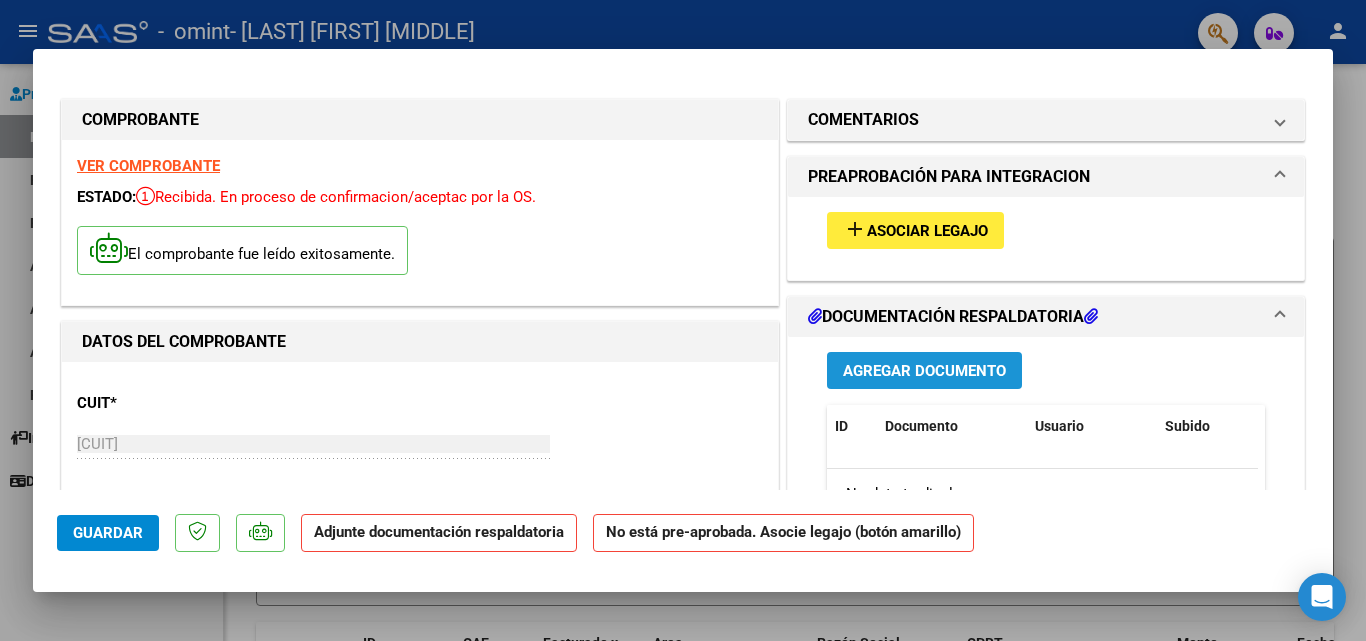 click on "Agregar Documento" at bounding box center [924, 371] 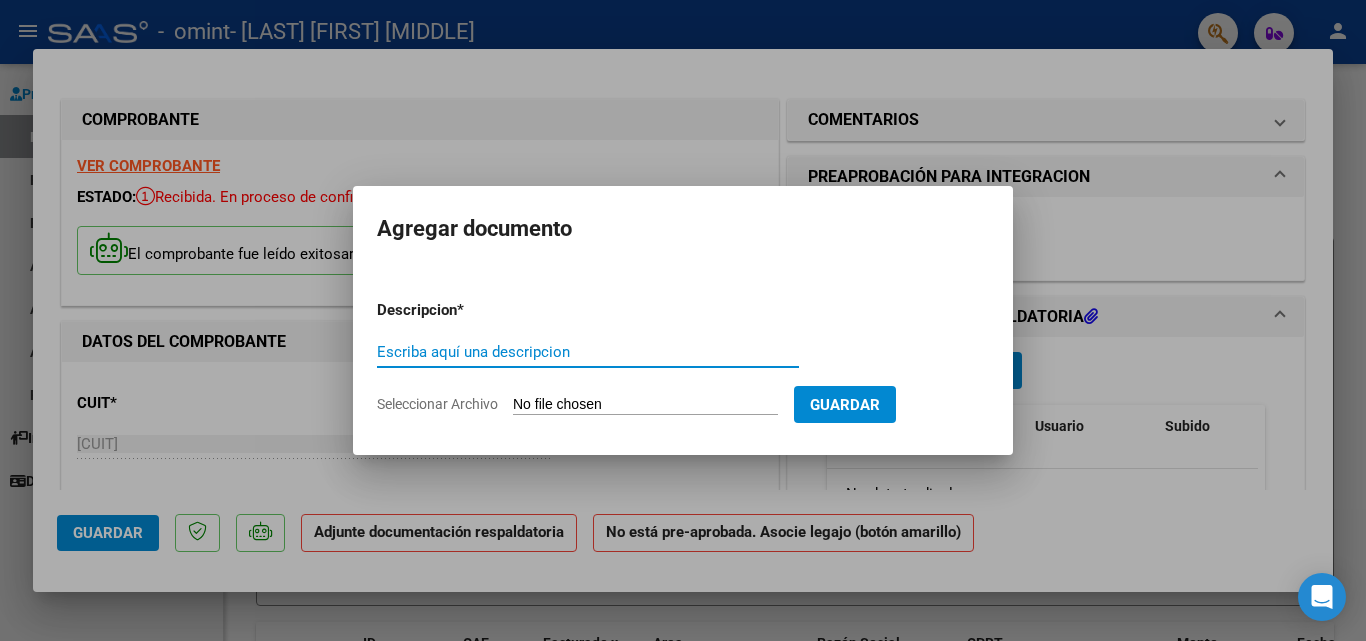 click on "Escriba aquí una descripcion" at bounding box center (588, 352) 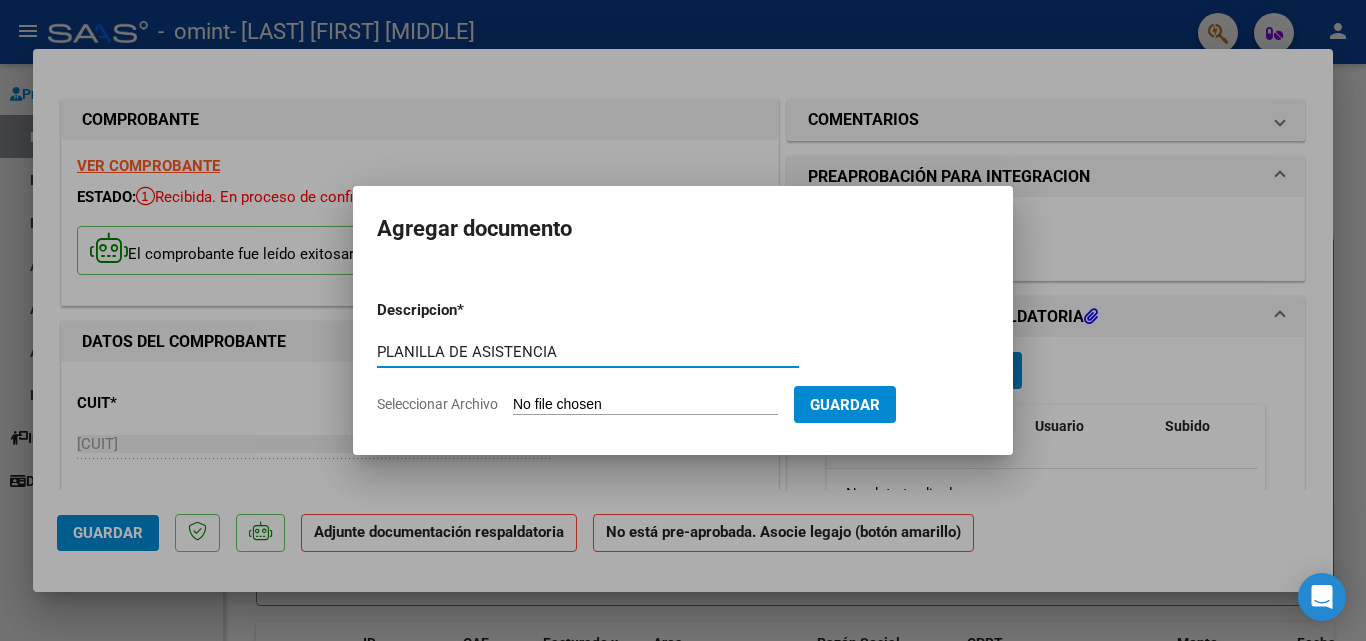 type on "PLANILLA DE ASISTENCIA" 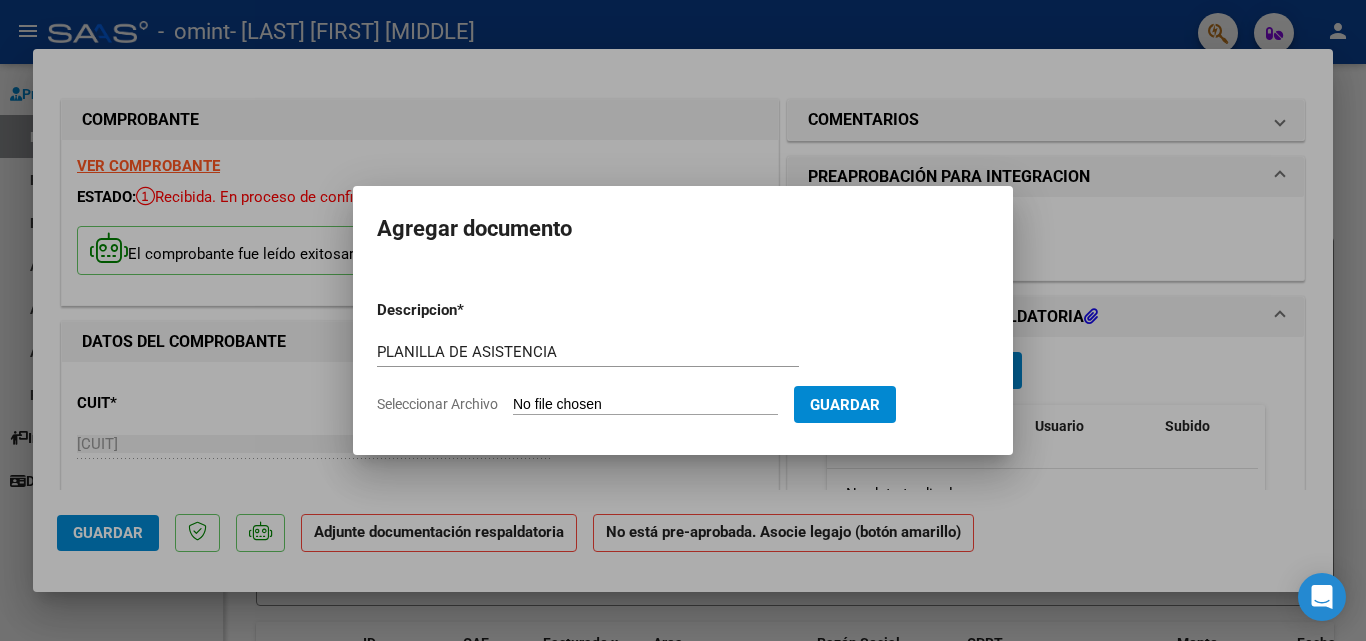 type on "C:\fakepath\[LAST] [FIRST] [MIDDLE] ASISTENCIA JULIO.pdf" 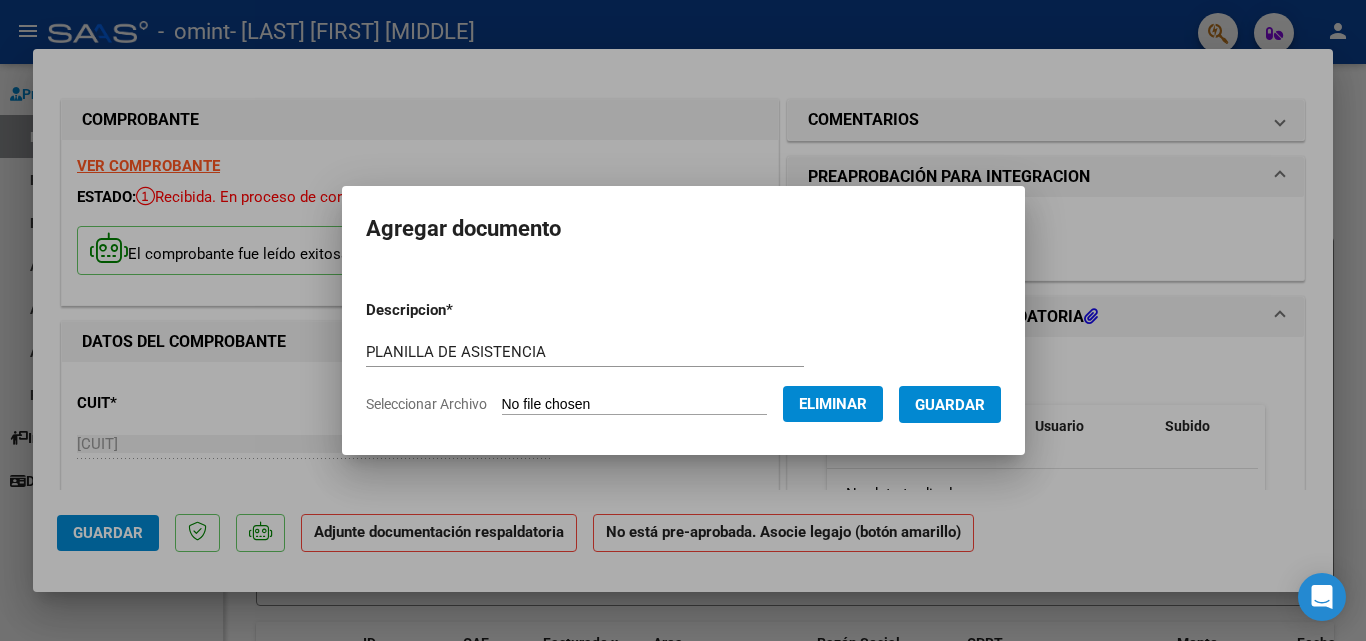 click on "Guardar" at bounding box center (950, 405) 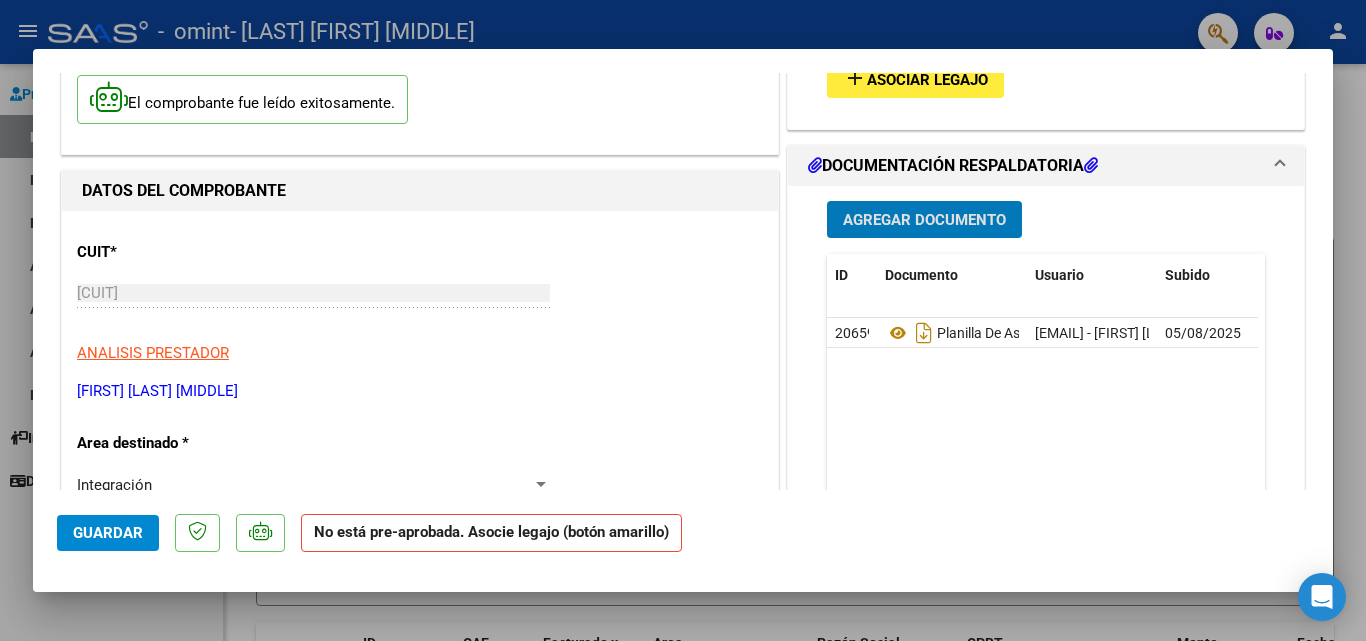 scroll, scrollTop: 200, scrollLeft: 0, axis: vertical 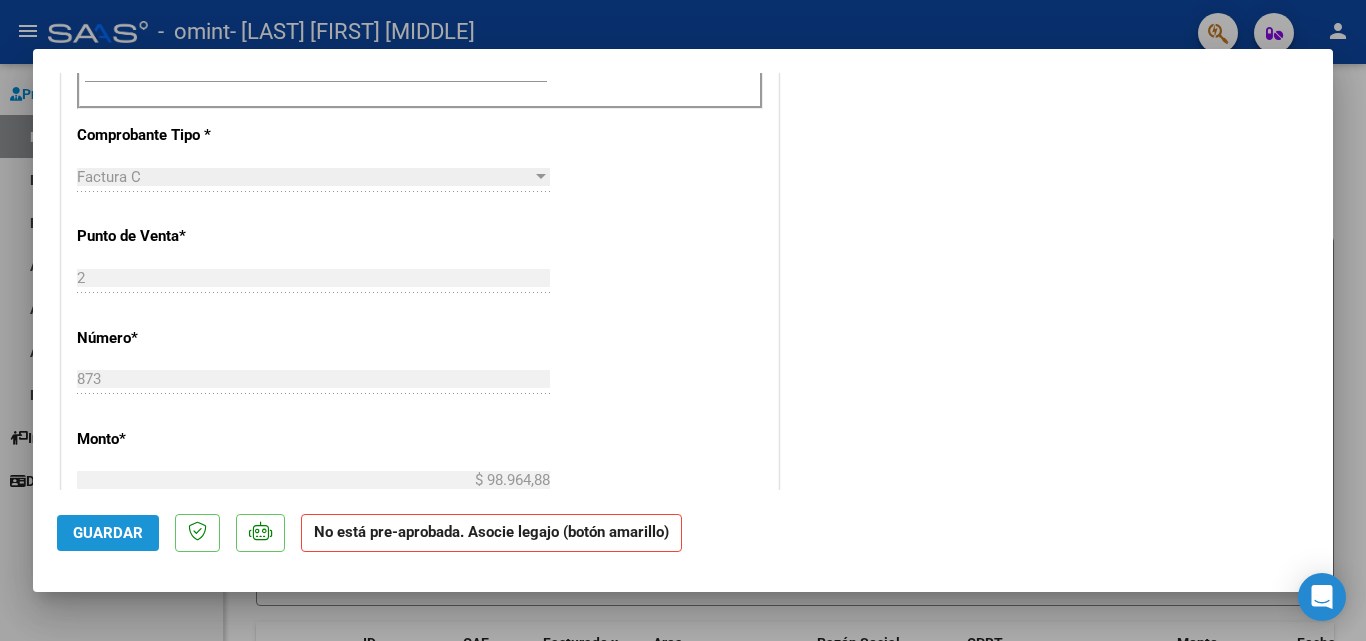 click on "Guardar" 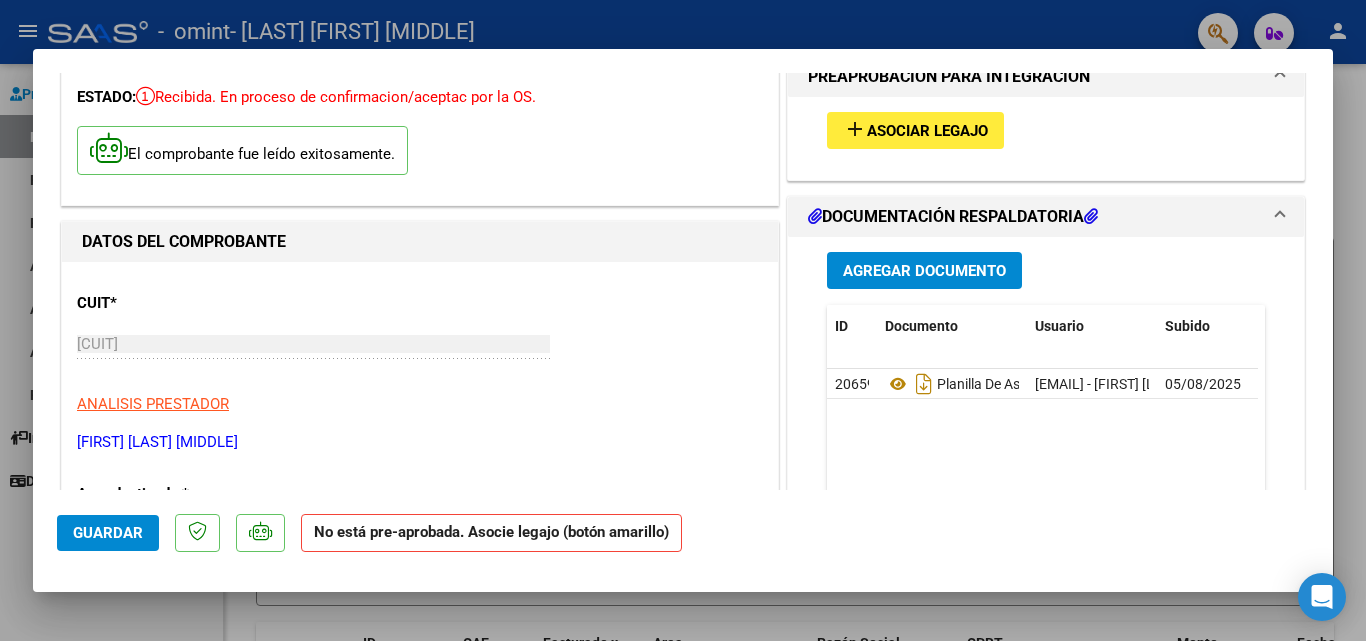 scroll, scrollTop: 0, scrollLeft: 0, axis: both 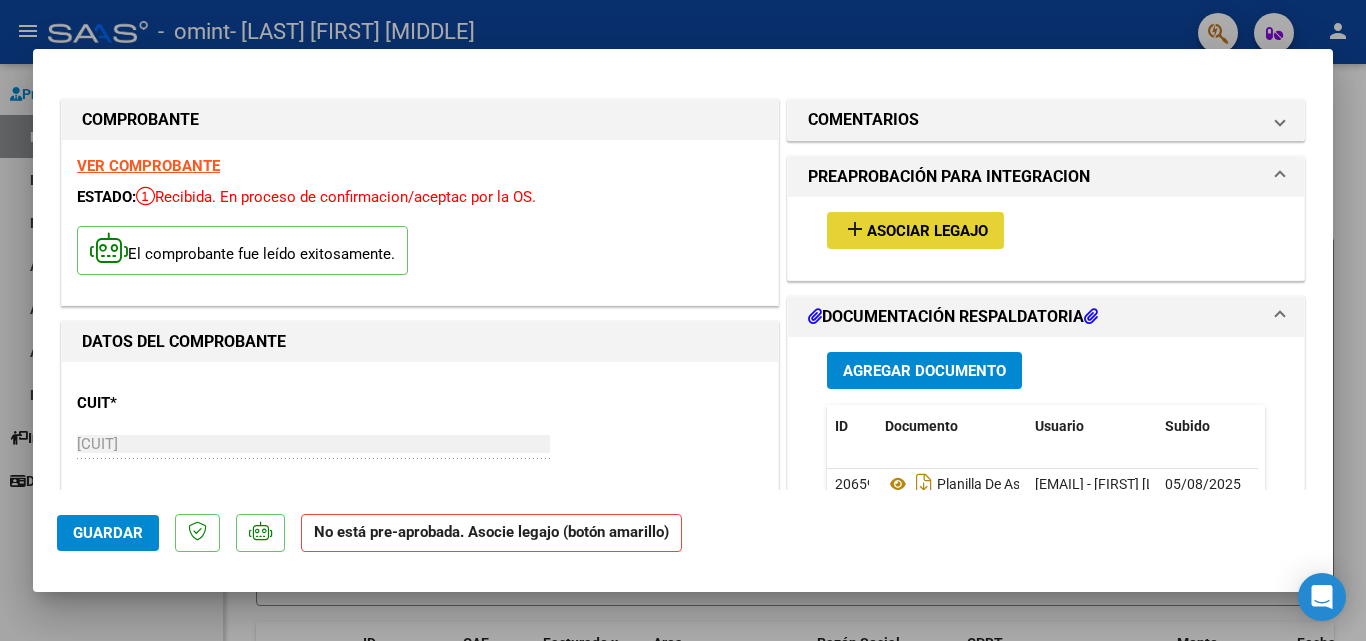 click on "Asociar Legajo" at bounding box center (927, 231) 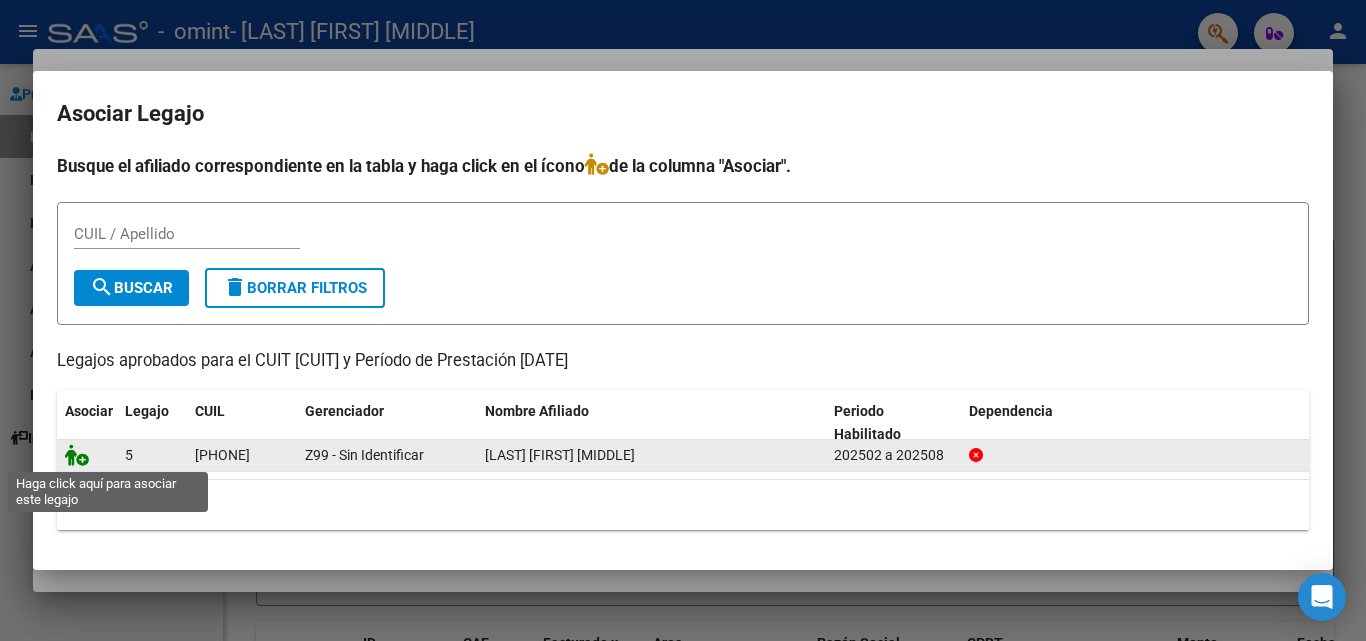 click 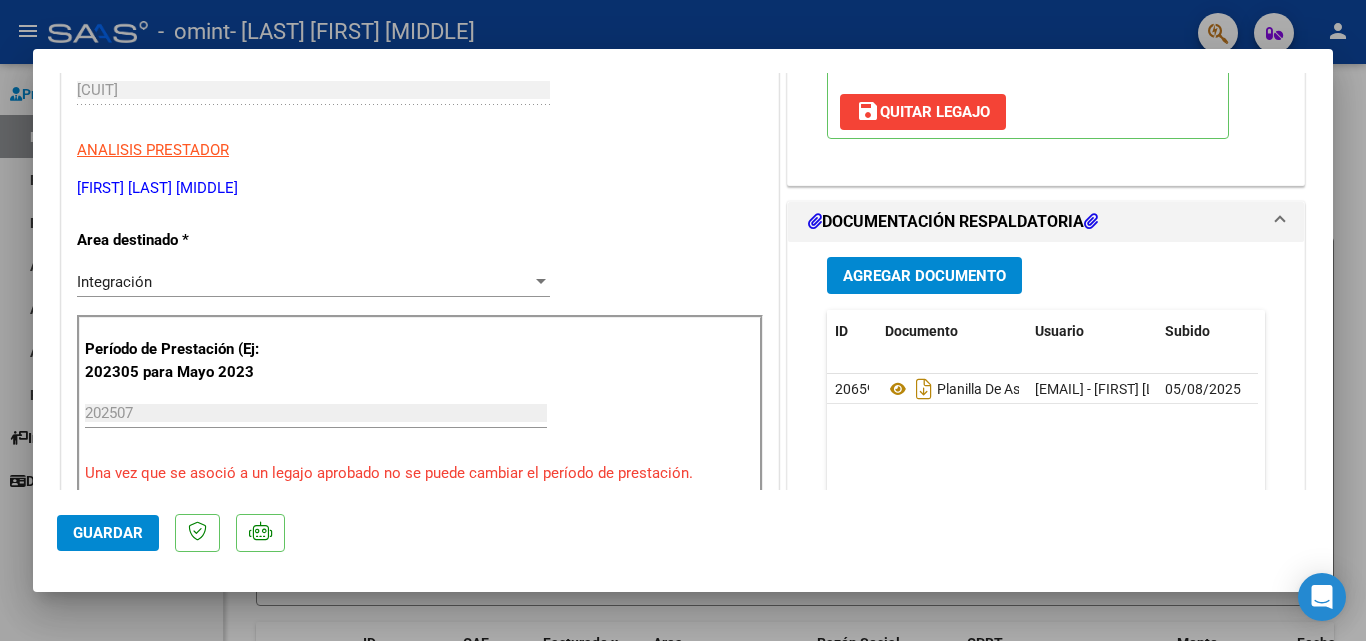 scroll, scrollTop: 400, scrollLeft: 0, axis: vertical 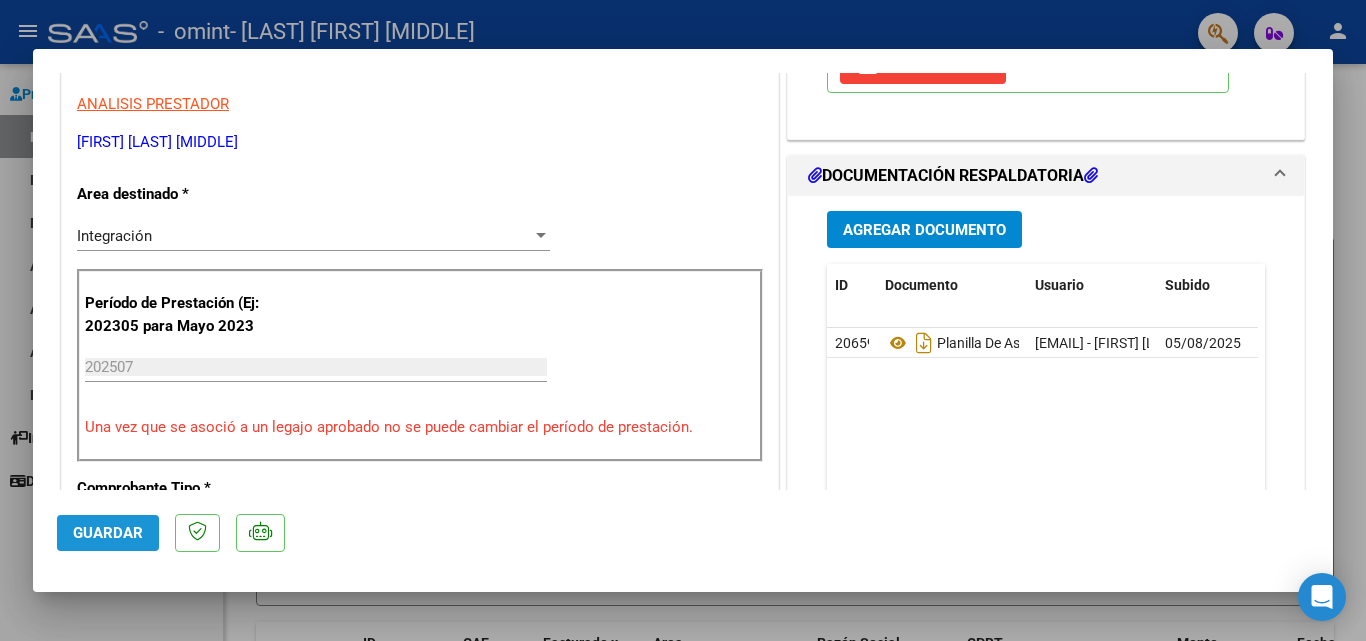 click on "Guardar" 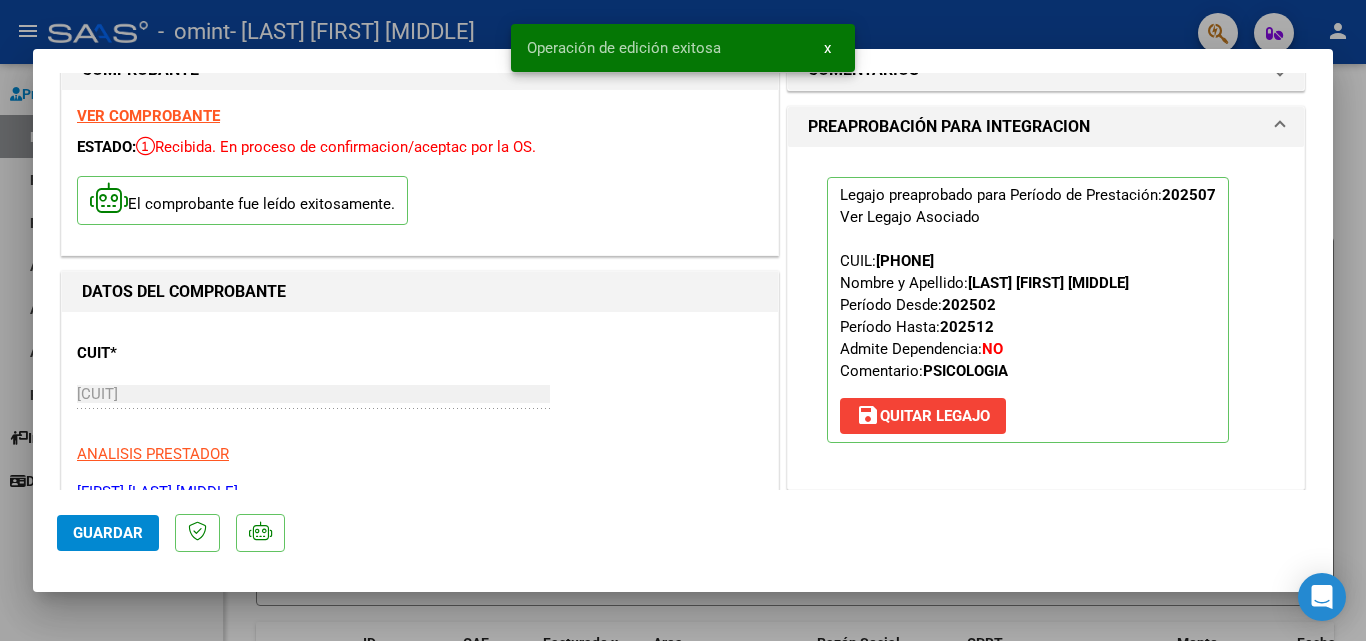 scroll, scrollTop: 0, scrollLeft: 0, axis: both 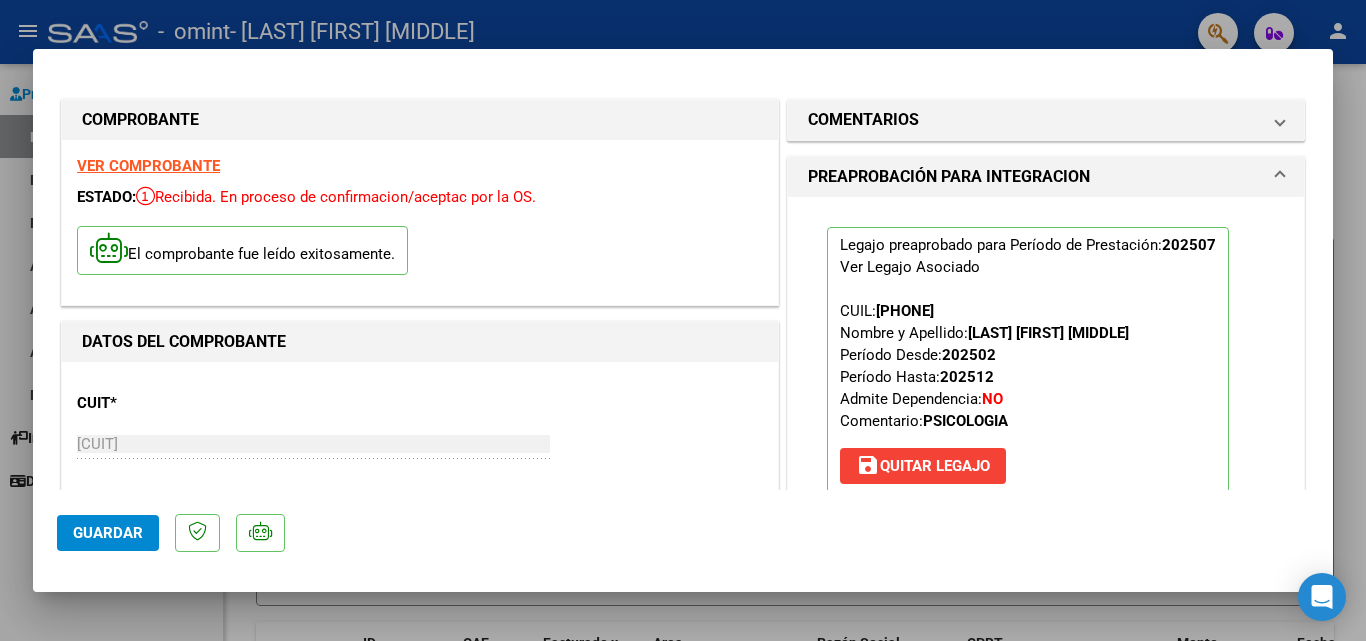 click at bounding box center [683, 320] 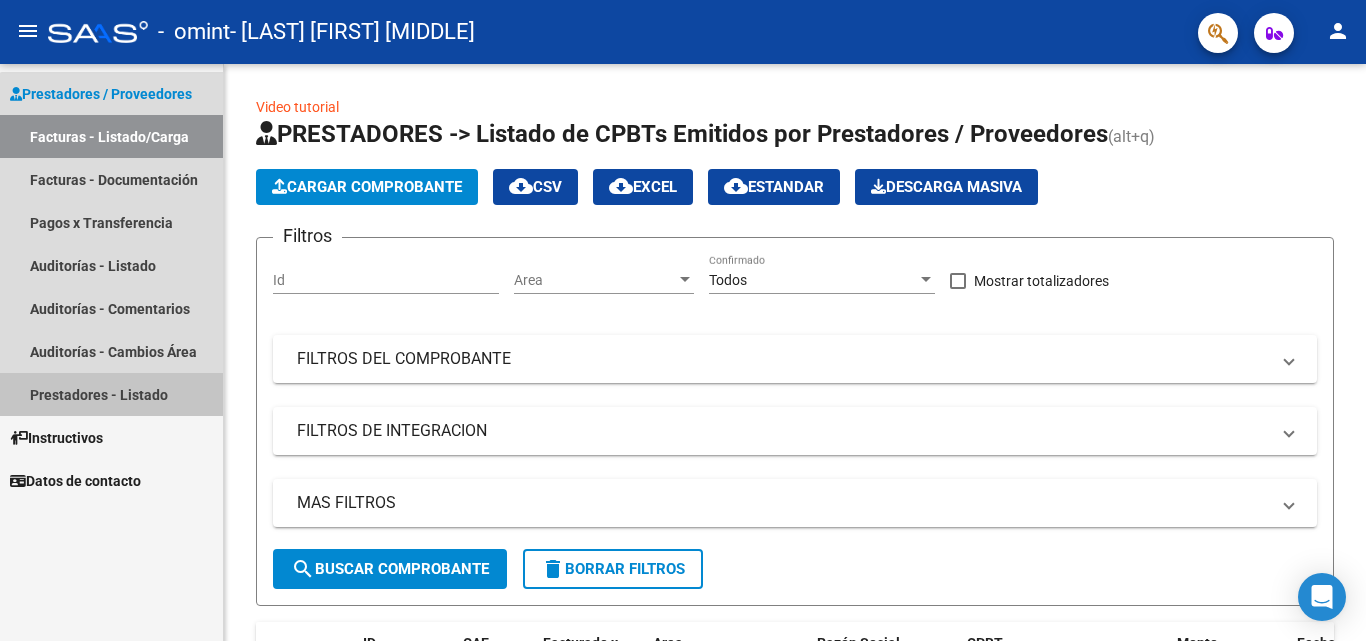 click on "Prestadores - Listado" at bounding box center [111, 394] 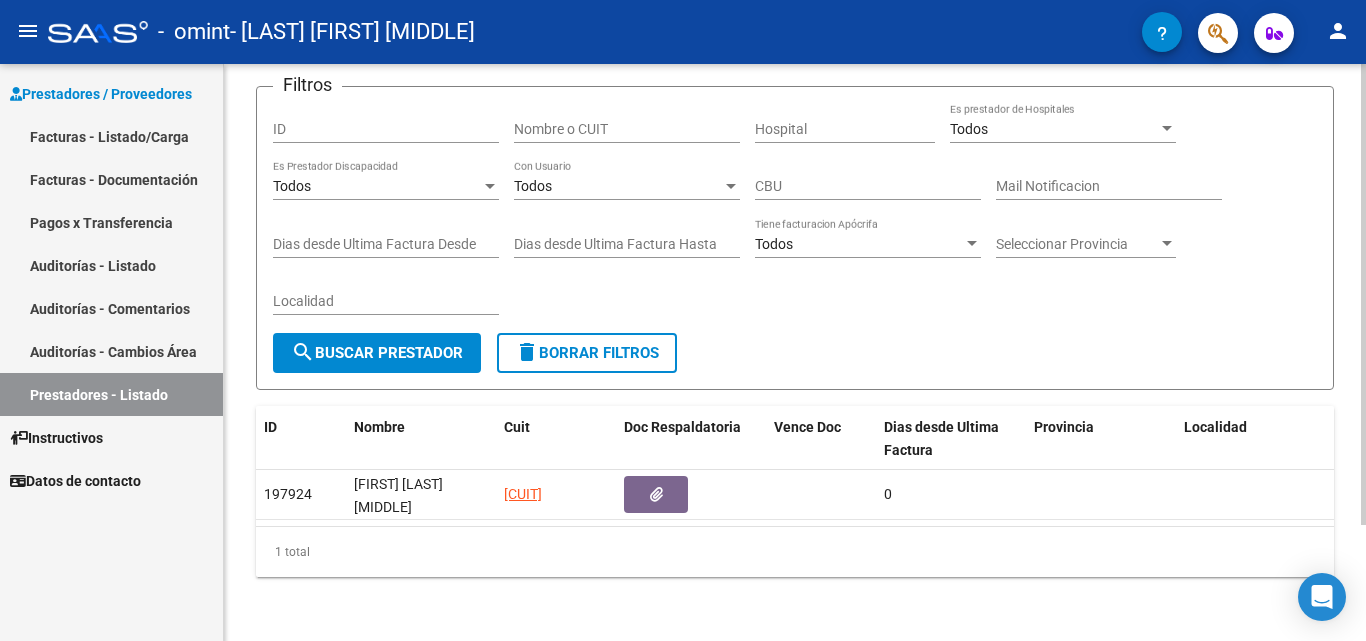 scroll, scrollTop: 145, scrollLeft: 0, axis: vertical 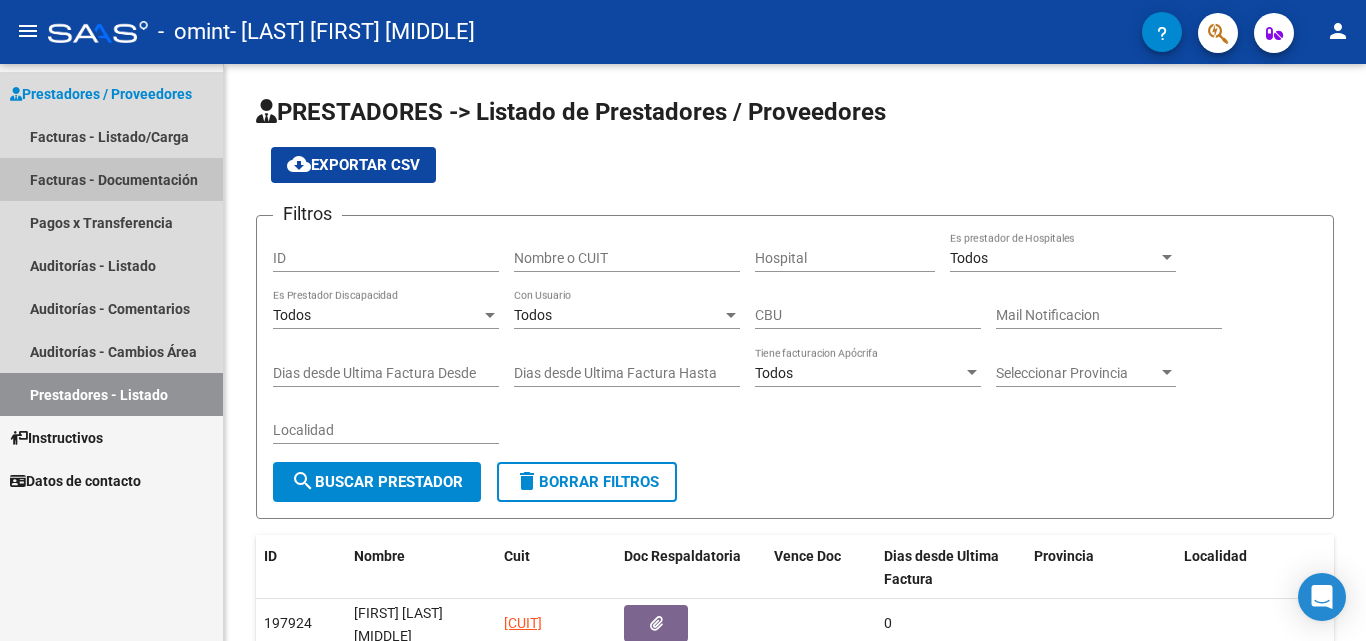 click on "Facturas - Documentación" at bounding box center (111, 179) 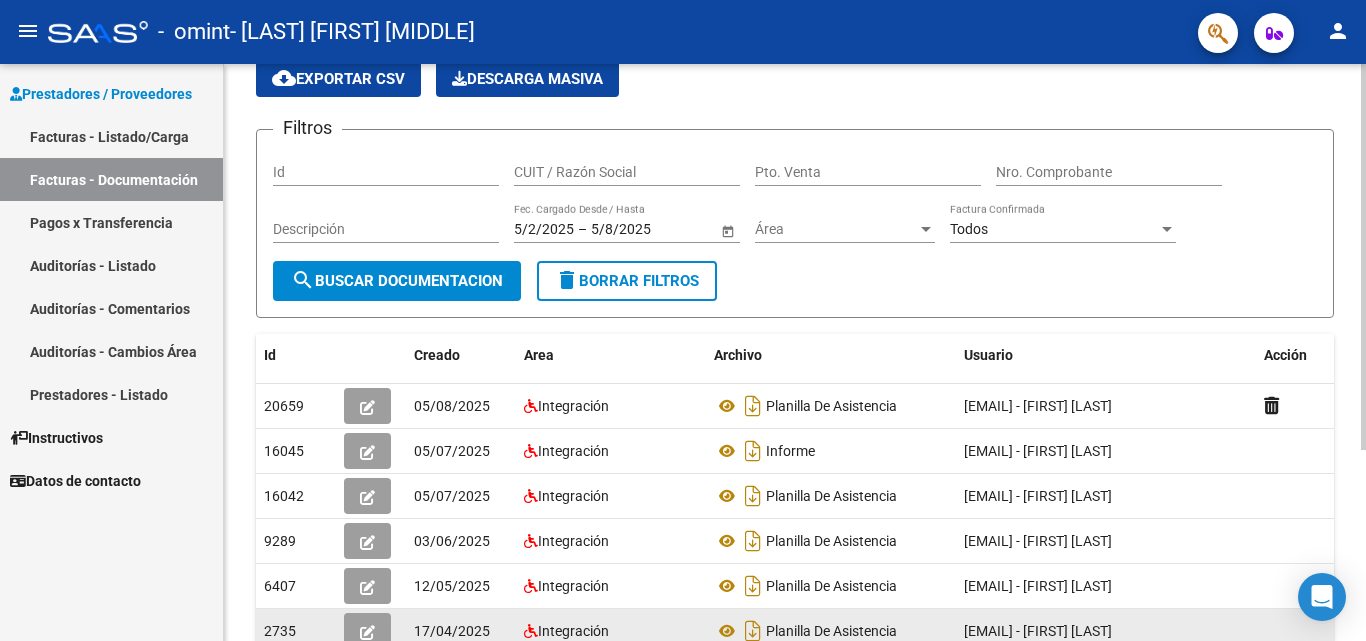 scroll, scrollTop: 0, scrollLeft: 0, axis: both 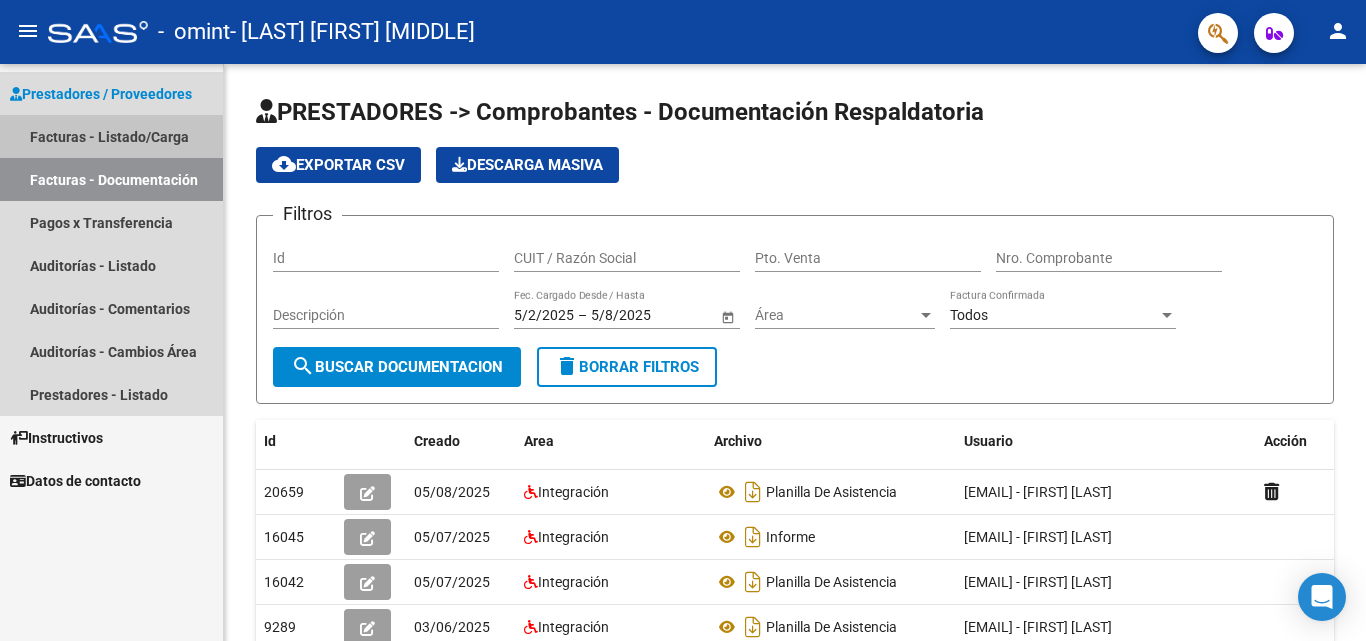 click on "Facturas - Listado/Carga" at bounding box center [111, 136] 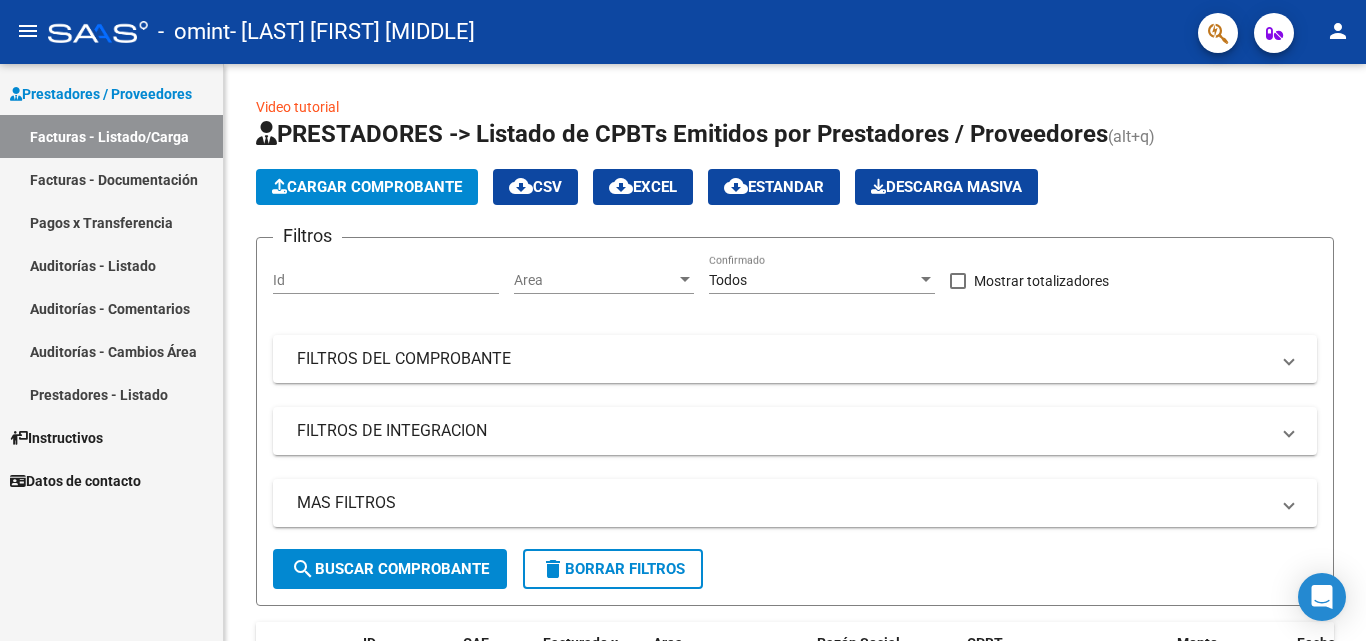 click on "Prestadores / Proveedores" at bounding box center (101, 94) 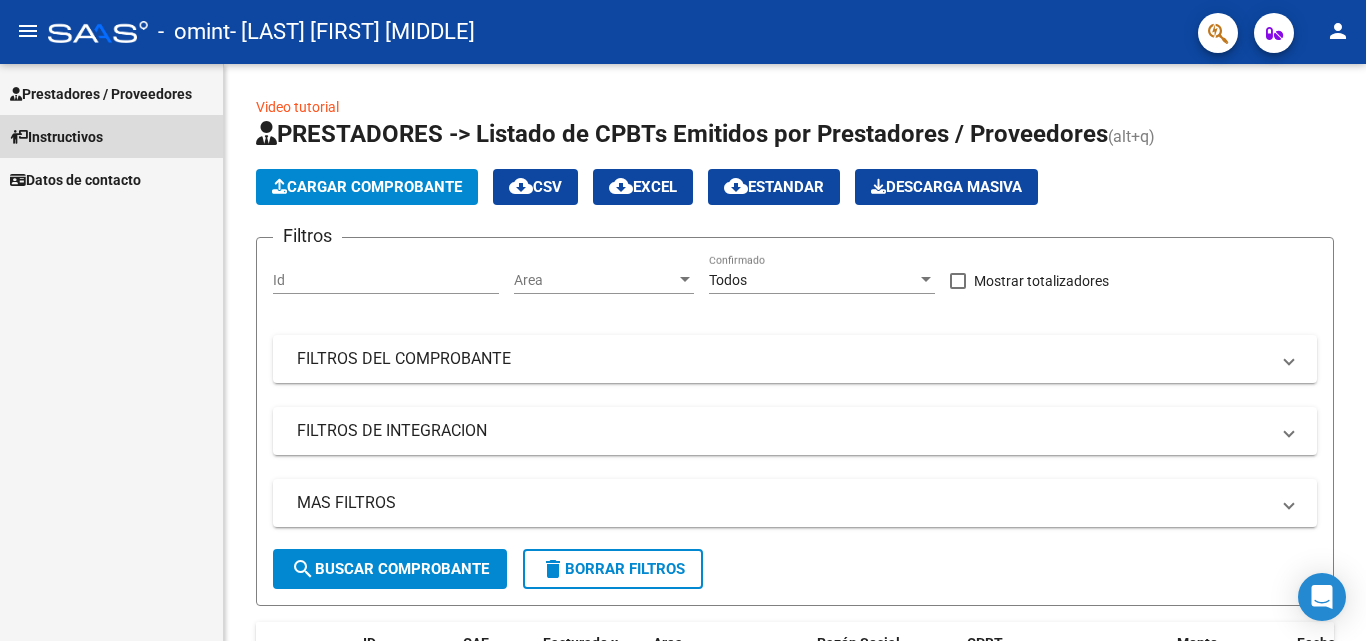 click on "Instructivos" at bounding box center [56, 137] 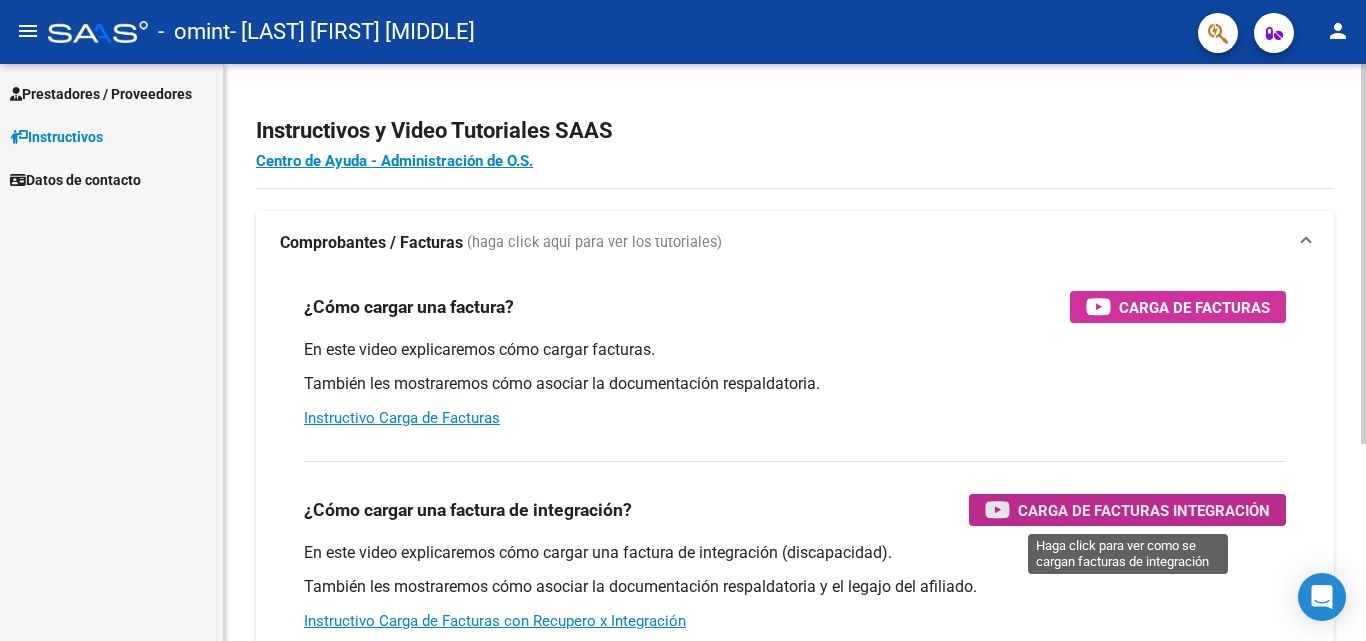 click on "Carga de Facturas Integración" at bounding box center (1144, 510) 